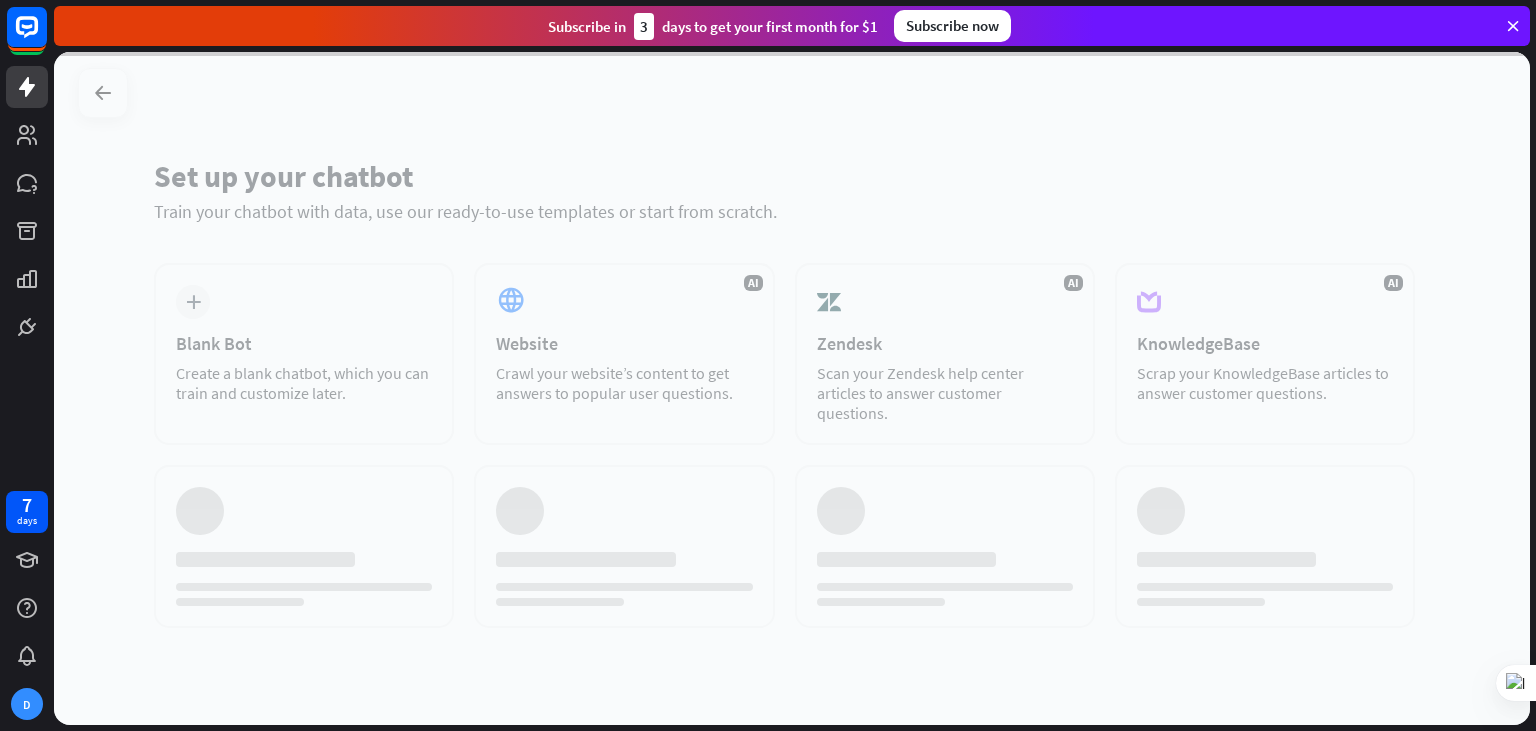 scroll, scrollTop: 0, scrollLeft: 0, axis: both 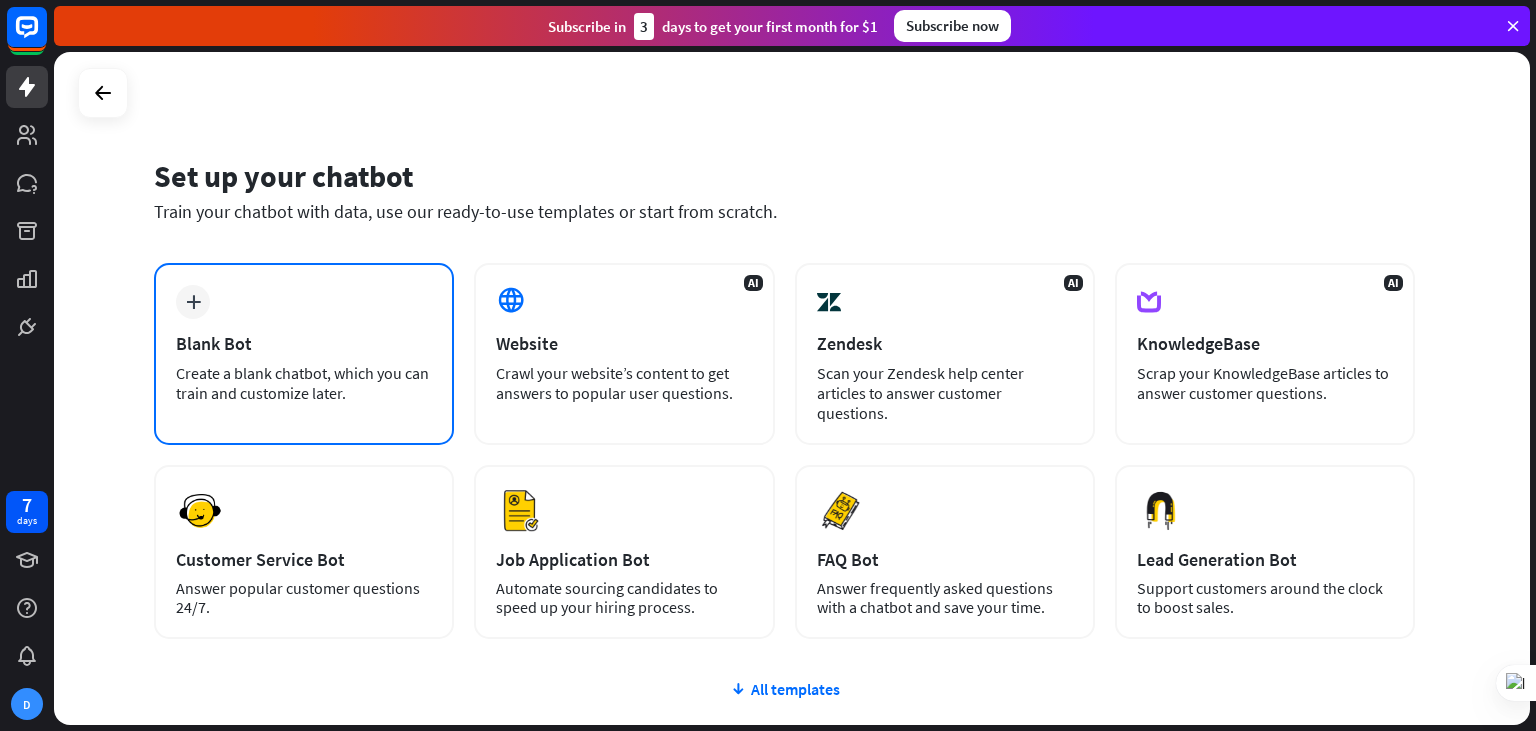 click on "plus   Blank Bot
Create a blank chatbot, which you can train and
customize later." at bounding box center (304, 354) 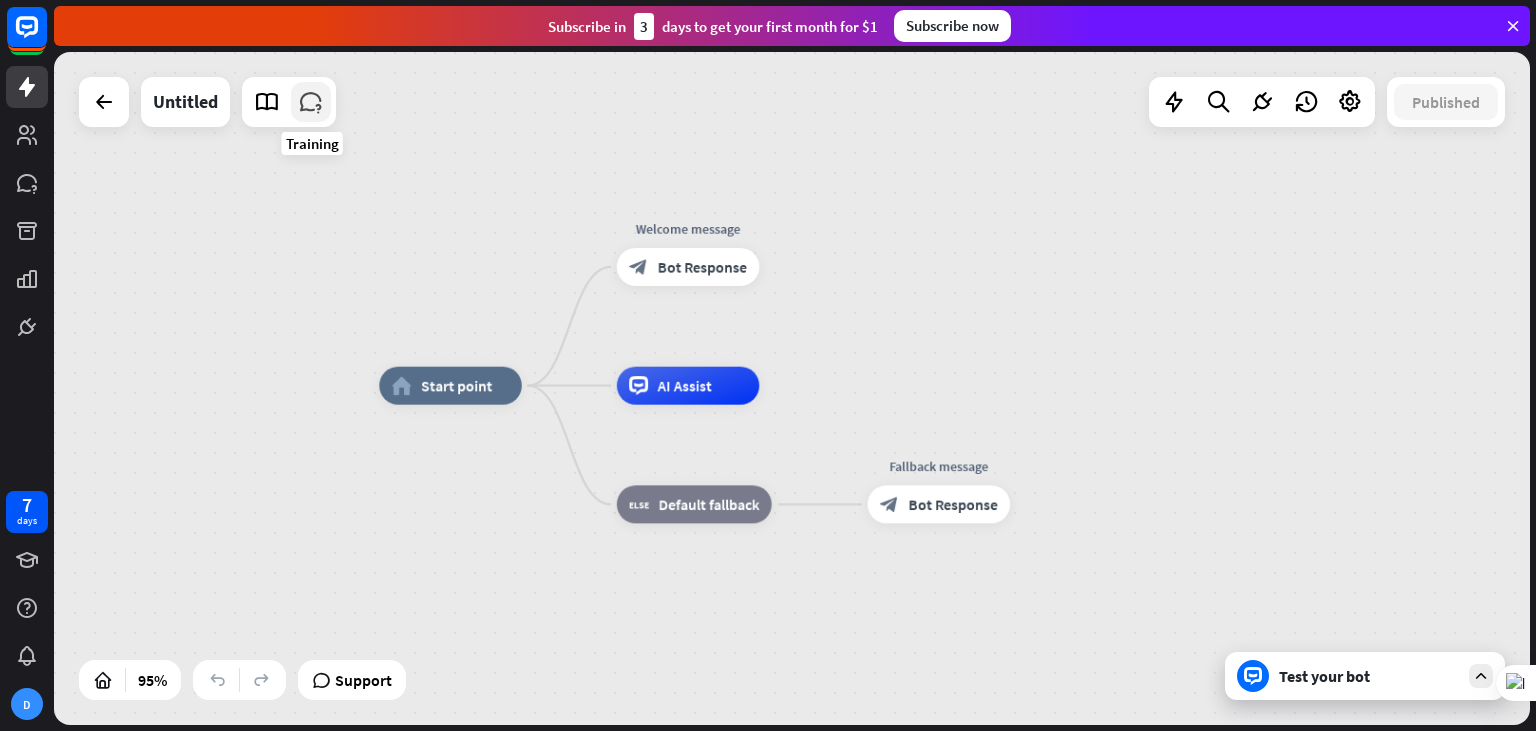 click at bounding box center (311, 102) 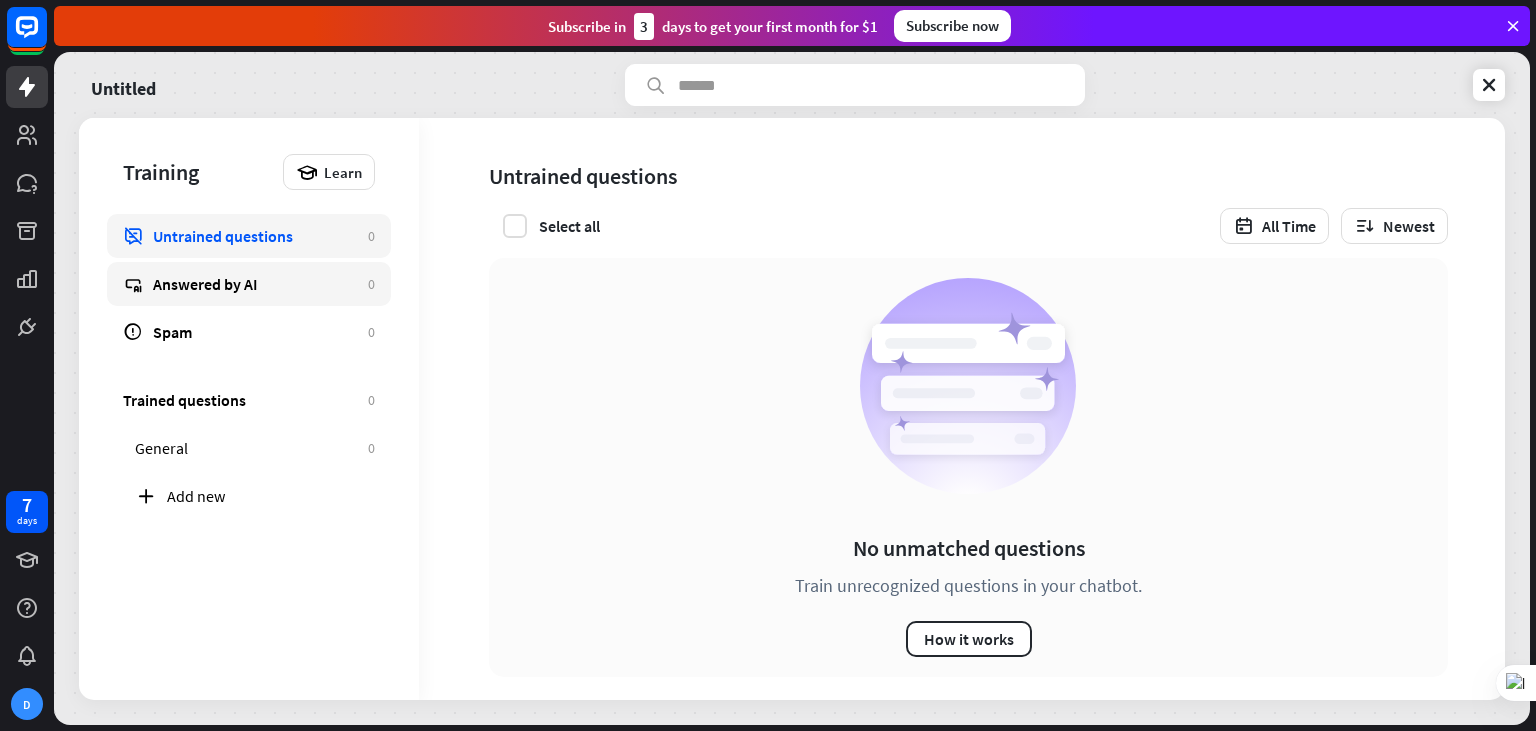 click on "Answered by AI" at bounding box center [255, 284] 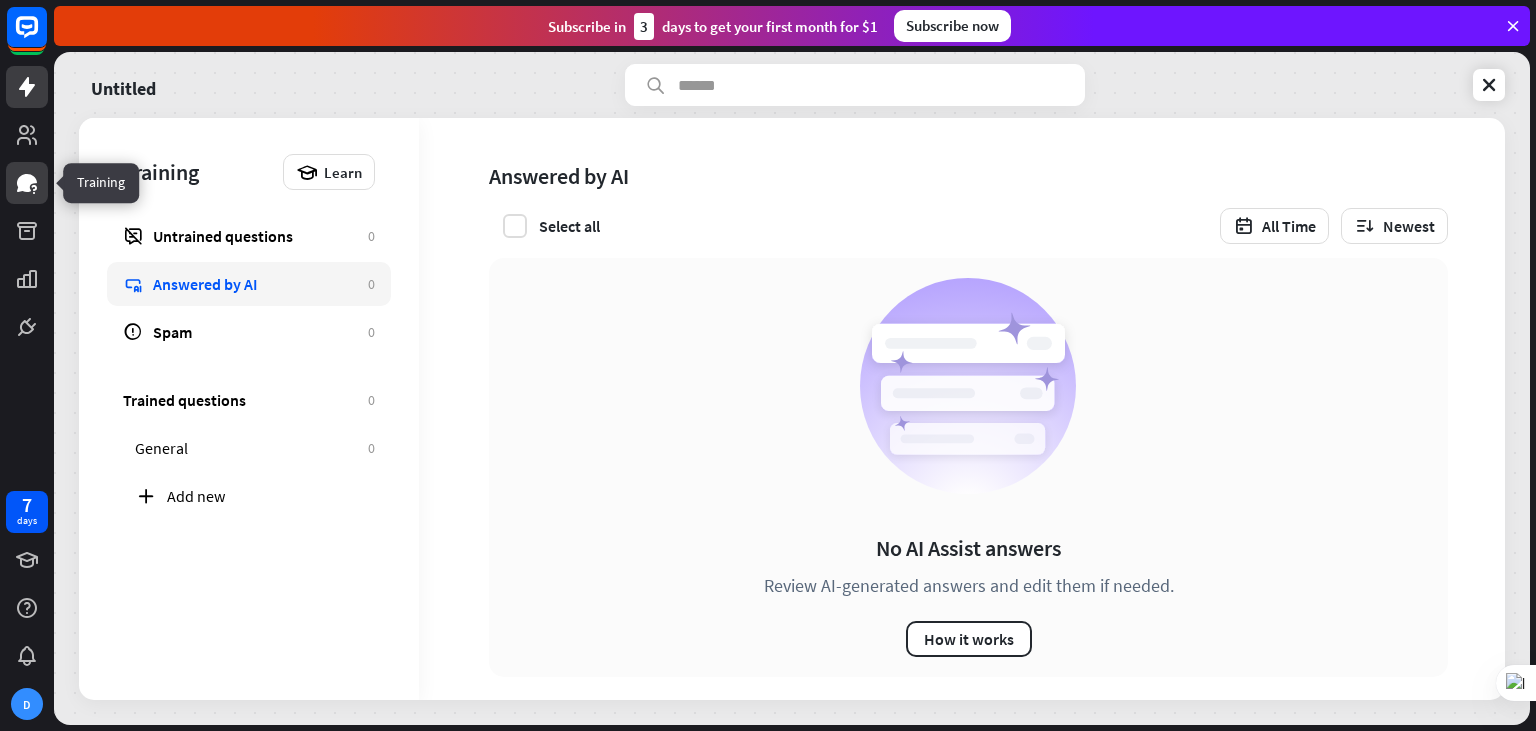 click 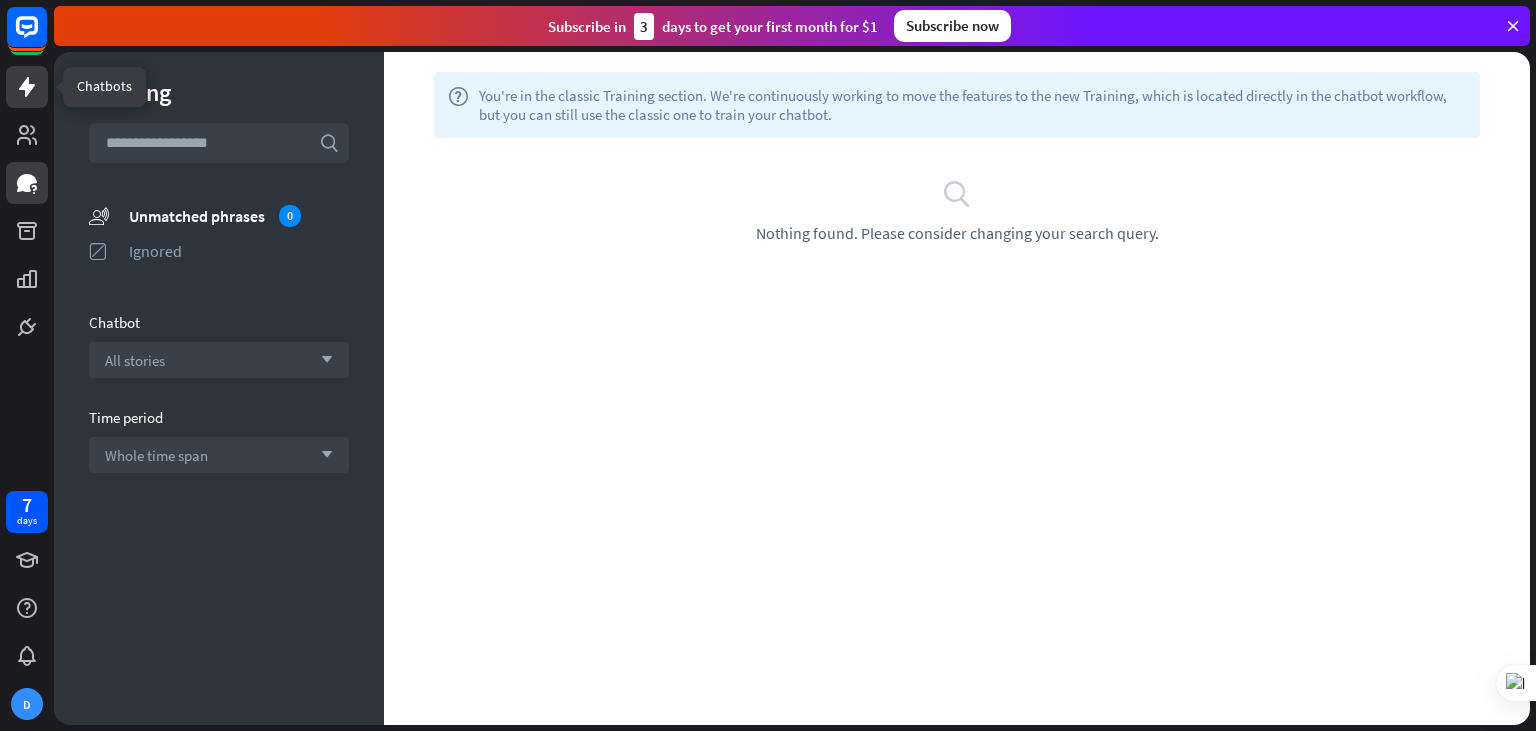 click 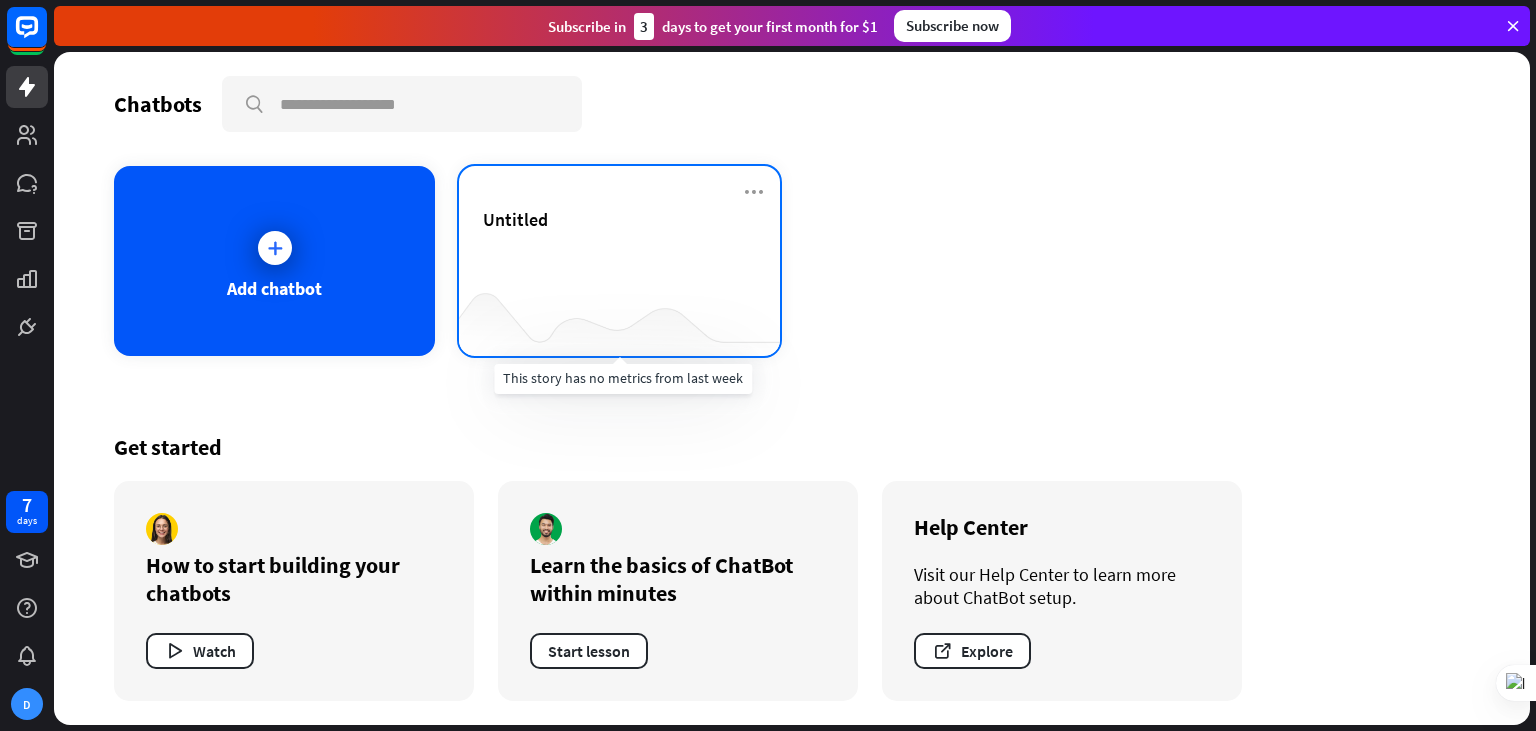 click at bounding box center [619, 316] 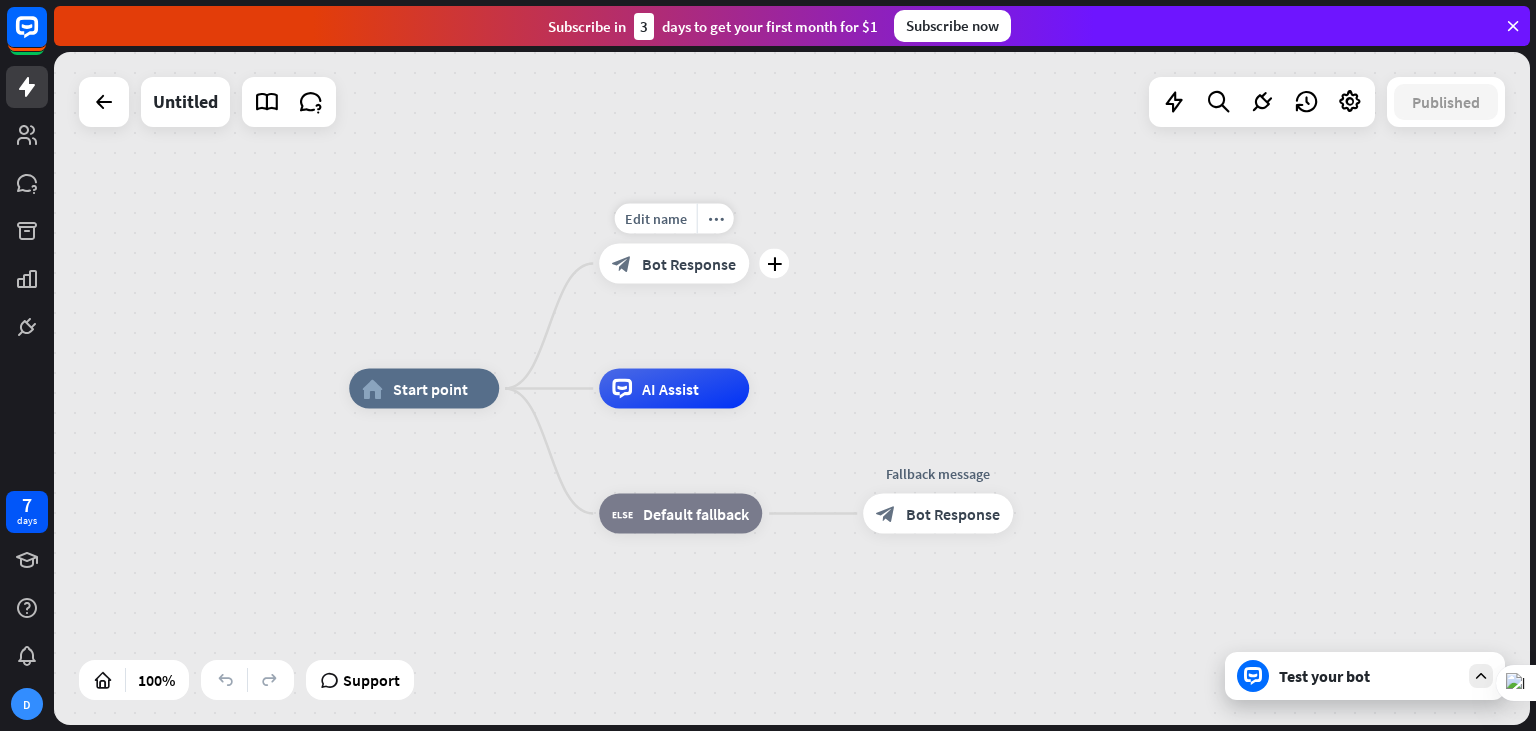 click on "Bot Response" at bounding box center (689, 264) 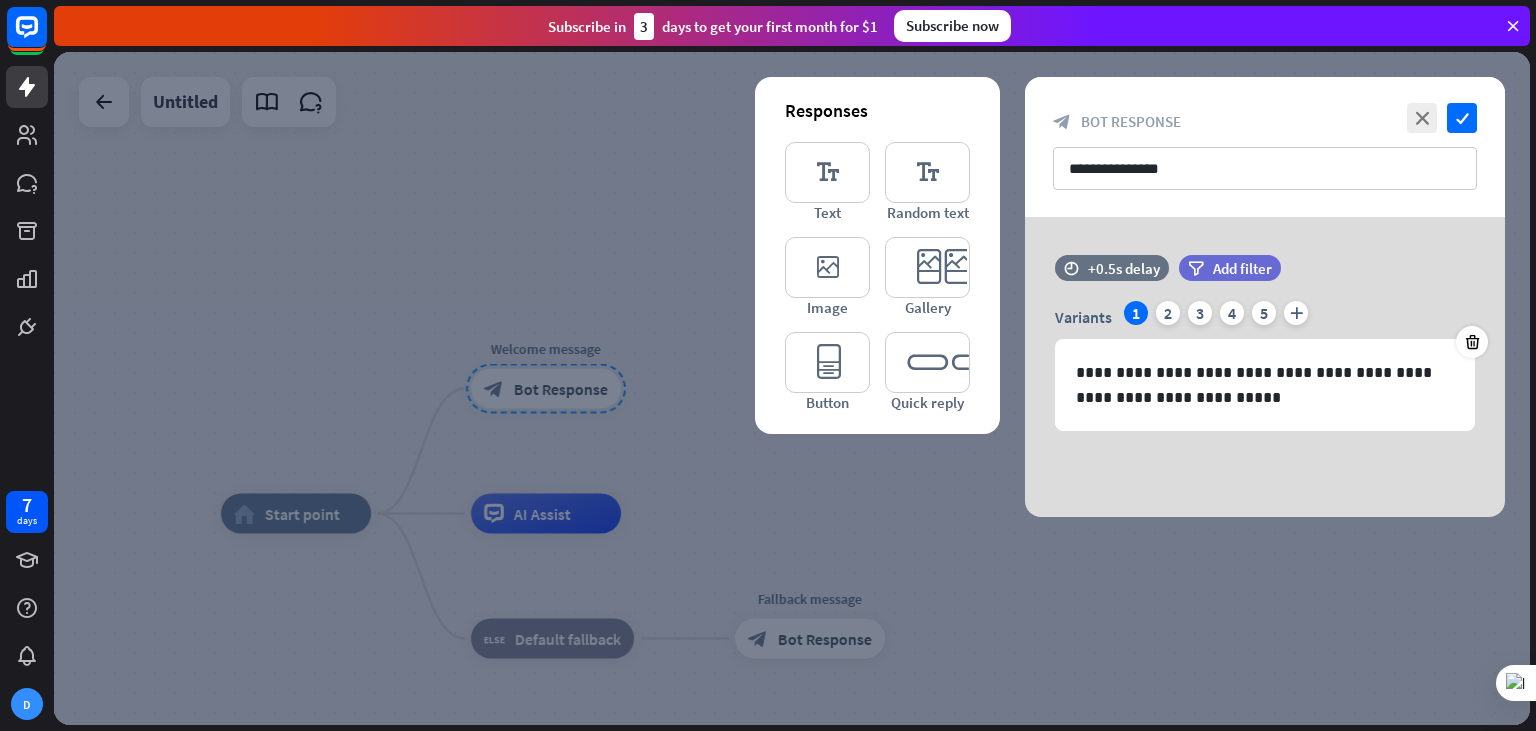 drag, startPoint x: 519, startPoint y: 250, endPoint x: 520, endPoint y: 239, distance: 11.045361 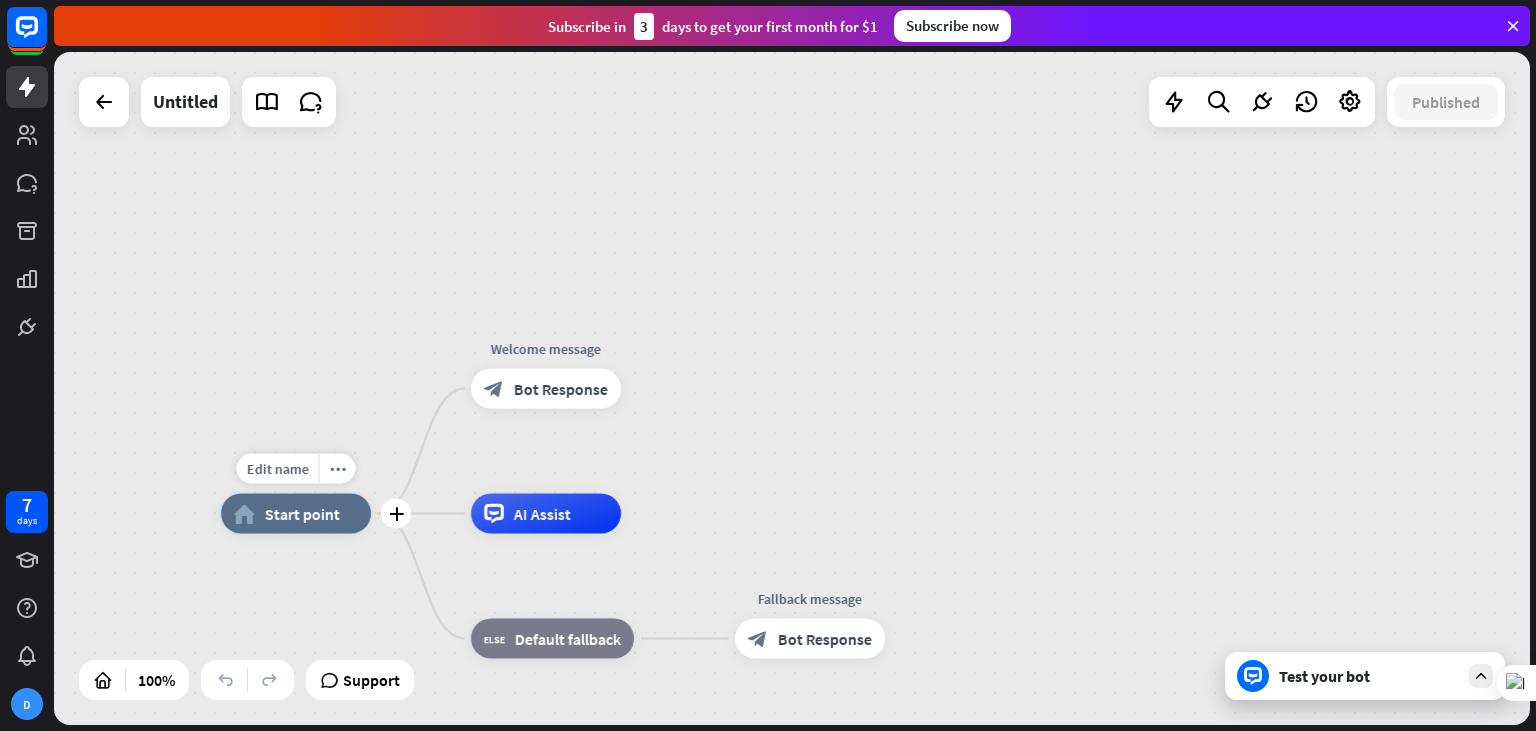 click on "Start point" at bounding box center (302, 514) 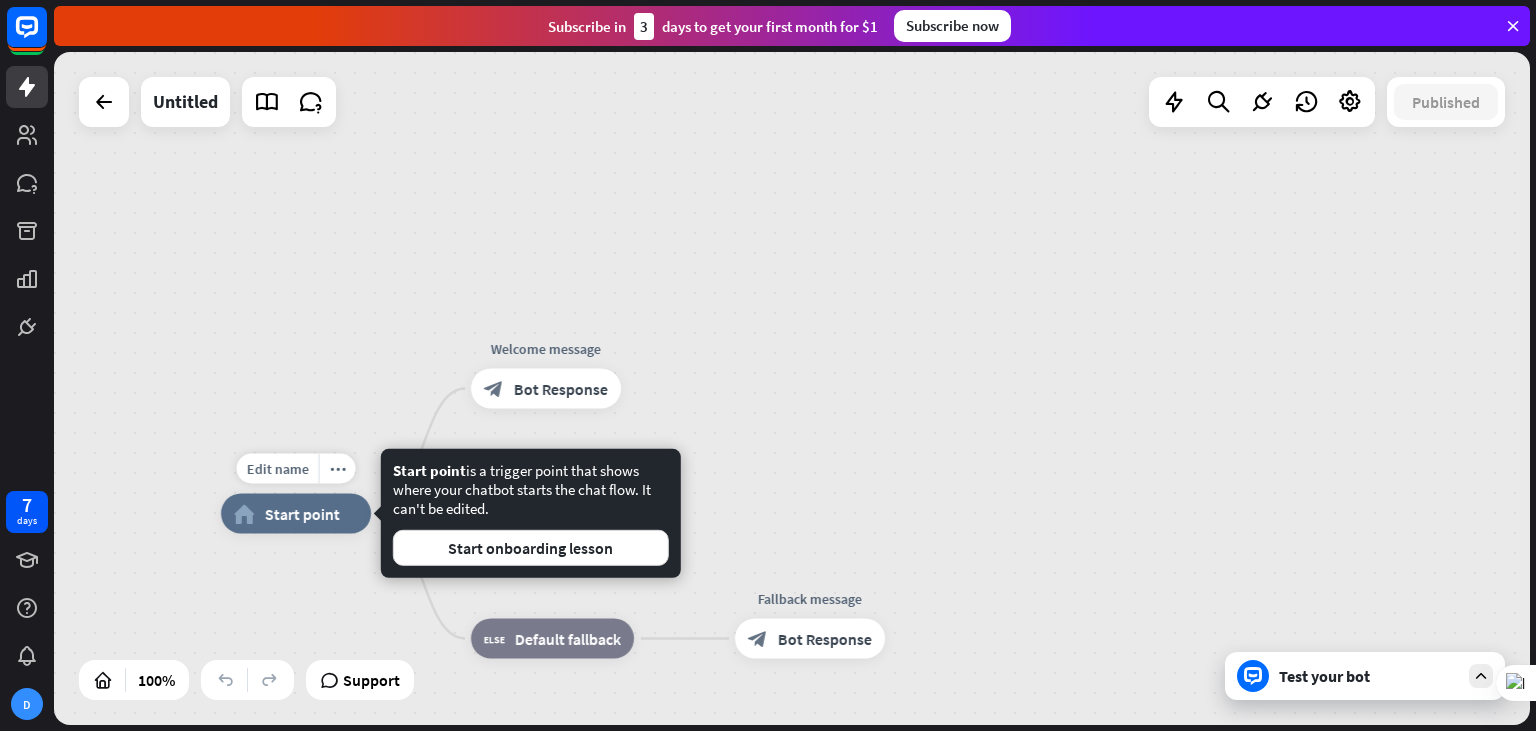 click on "Start point" at bounding box center (302, 514) 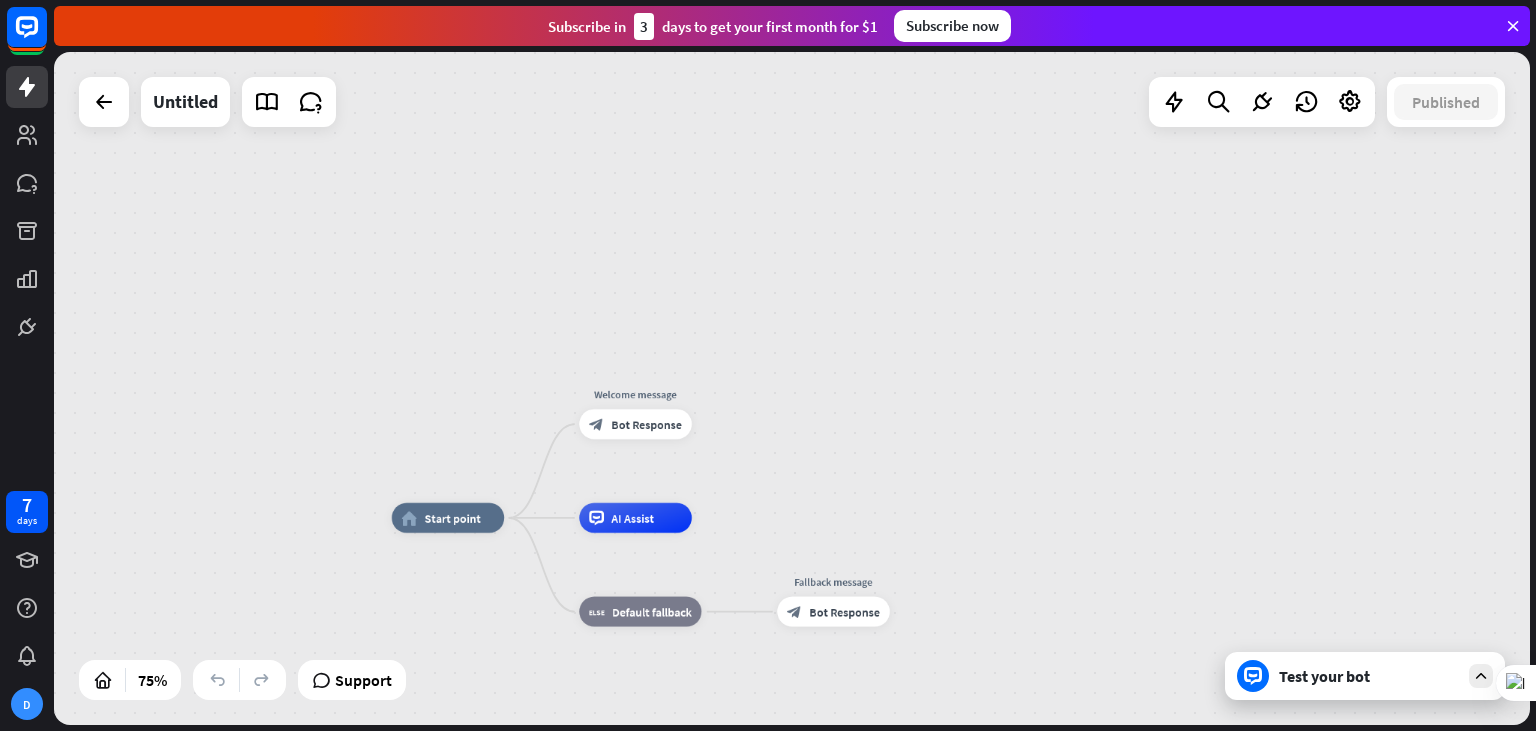 click on "Test your bot" at bounding box center (1369, 676) 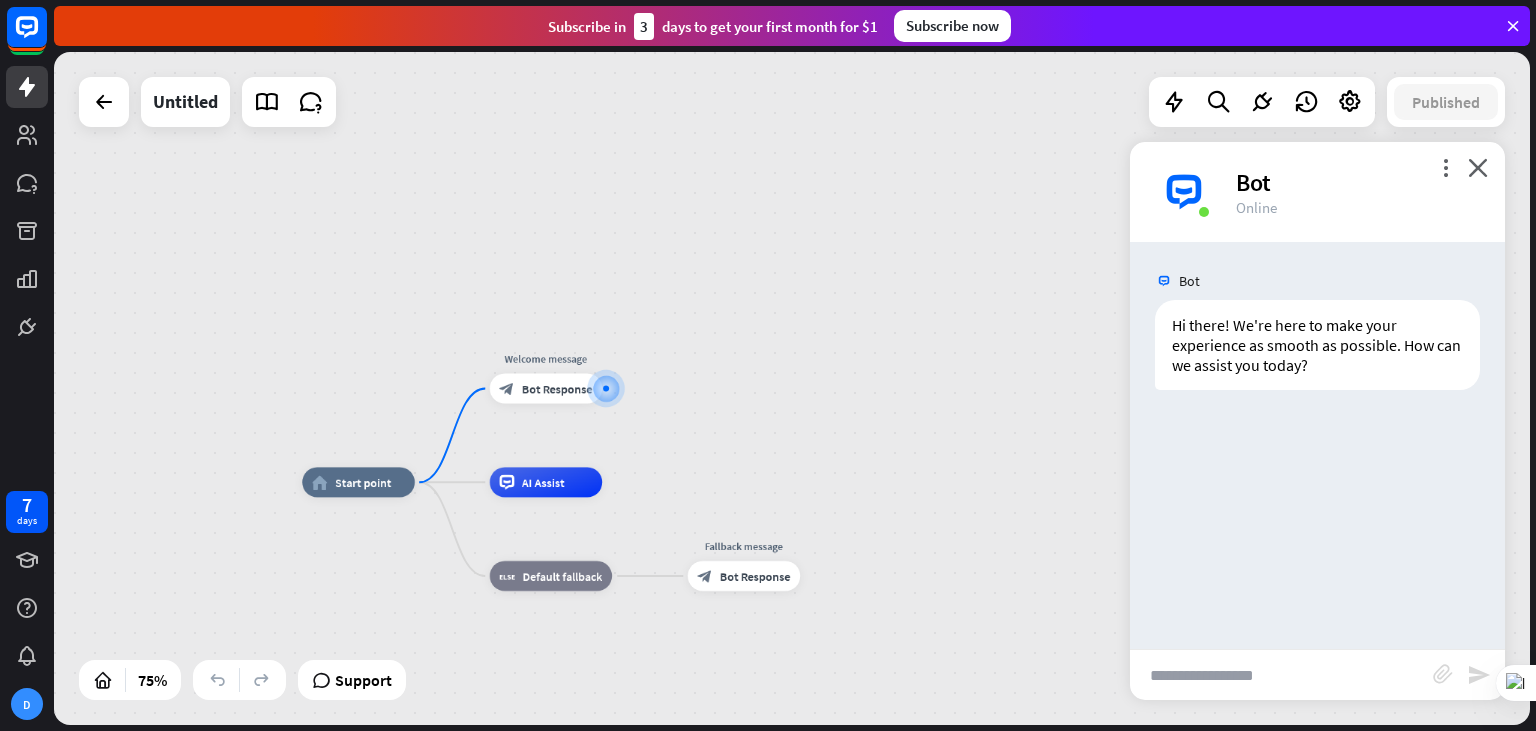 click at bounding box center (1281, 675) 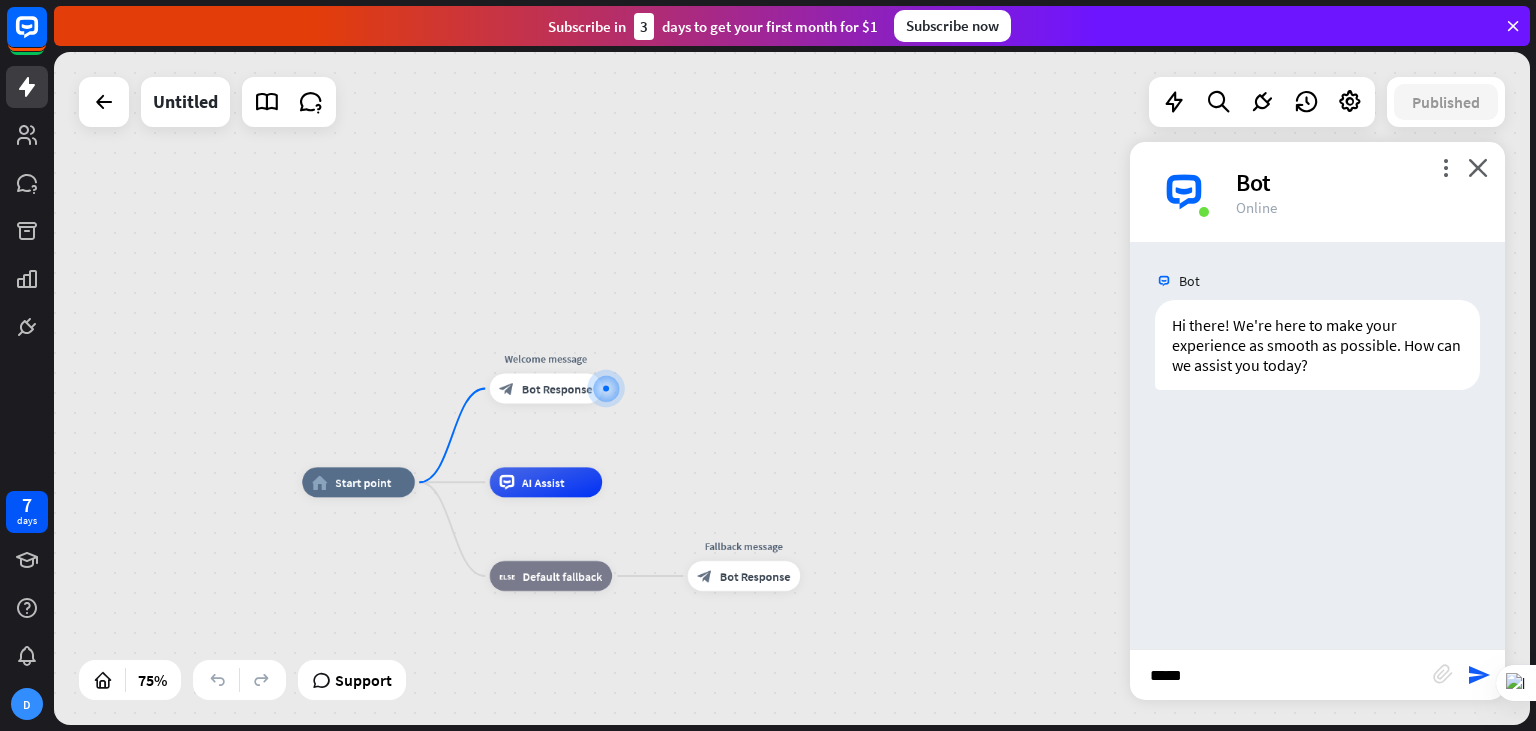 type on "******" 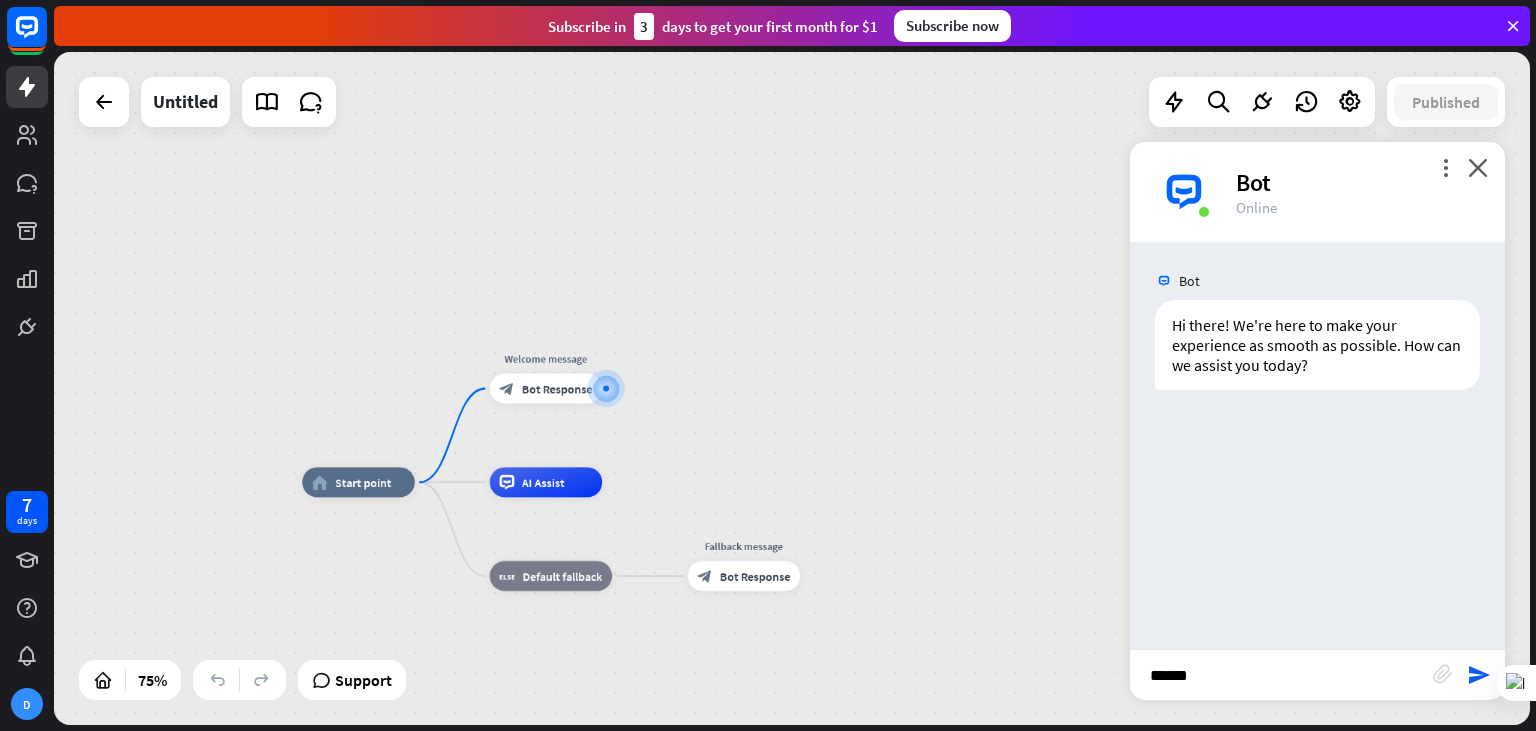 type 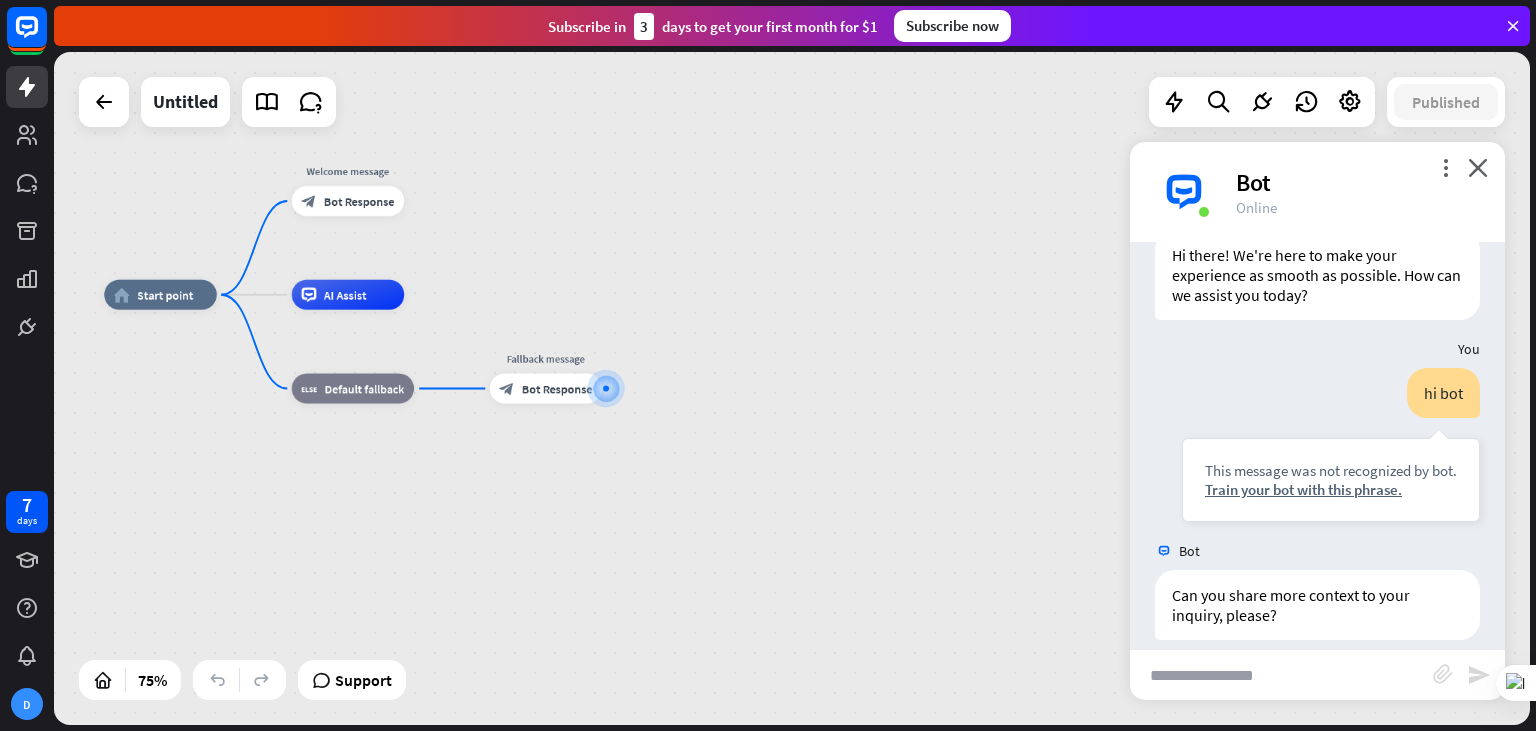 scroll, scrollTop: 90, scrollLeft: 0, axis: vertical 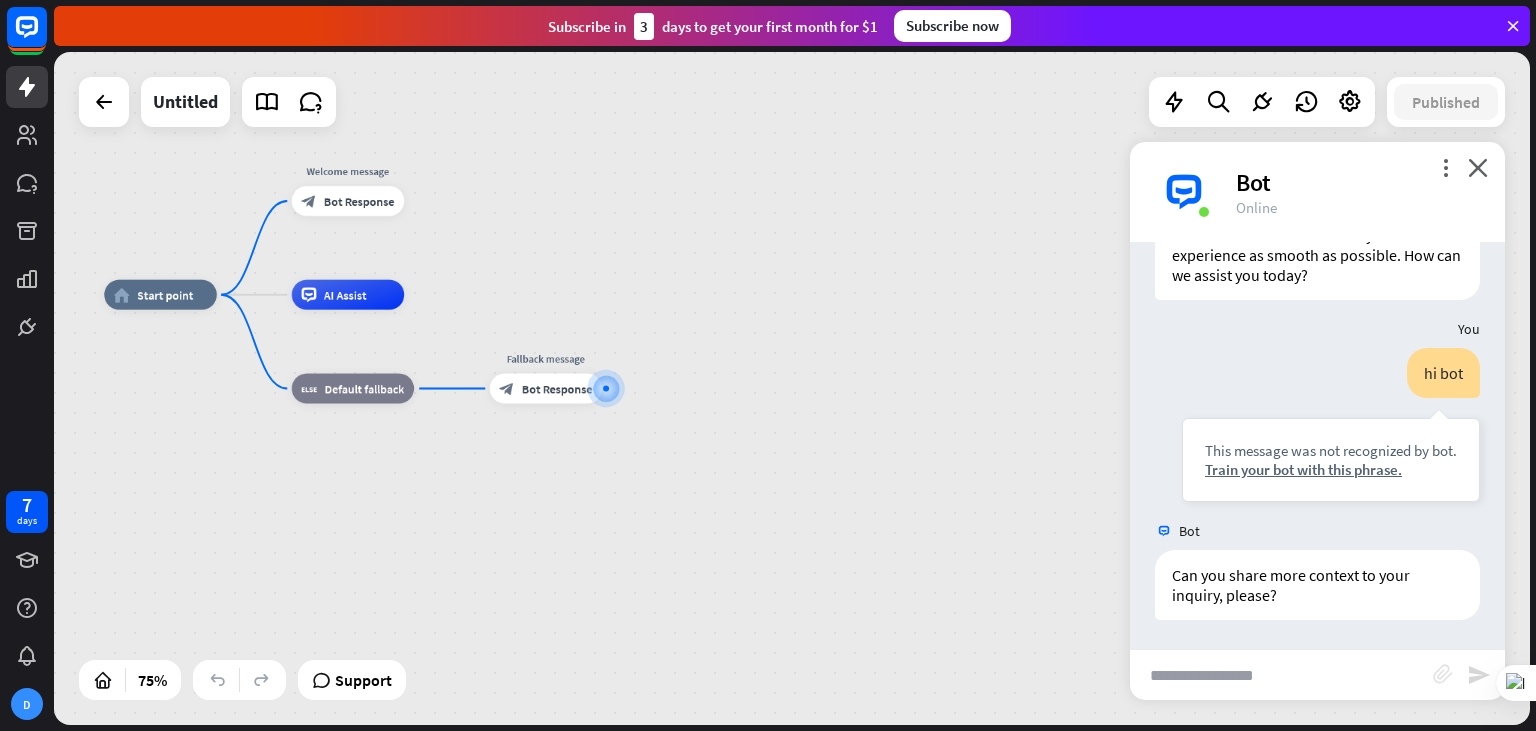 click on "block_attachment" at bounding box center [1443, 674] 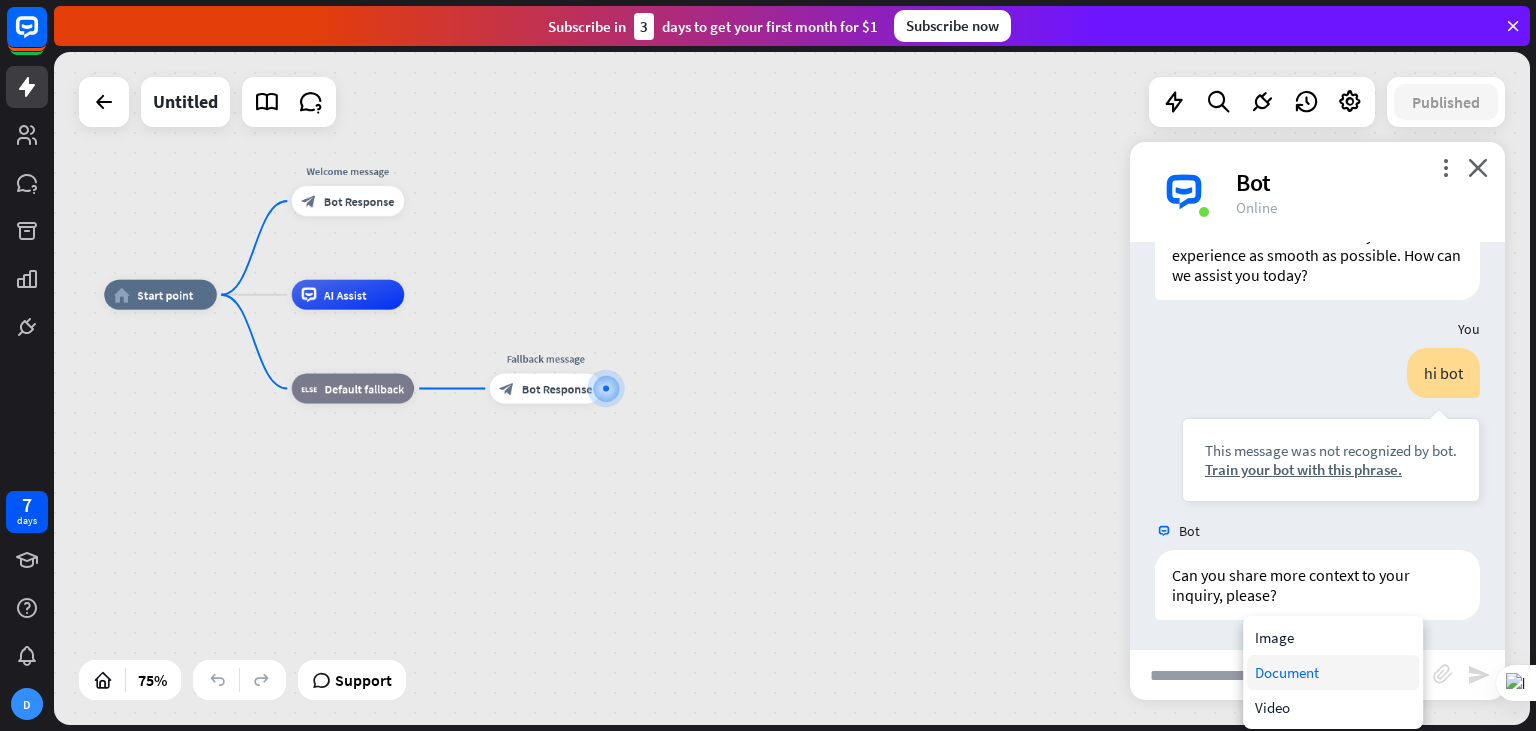 click on "Document" at bounding box center (1333, 672) 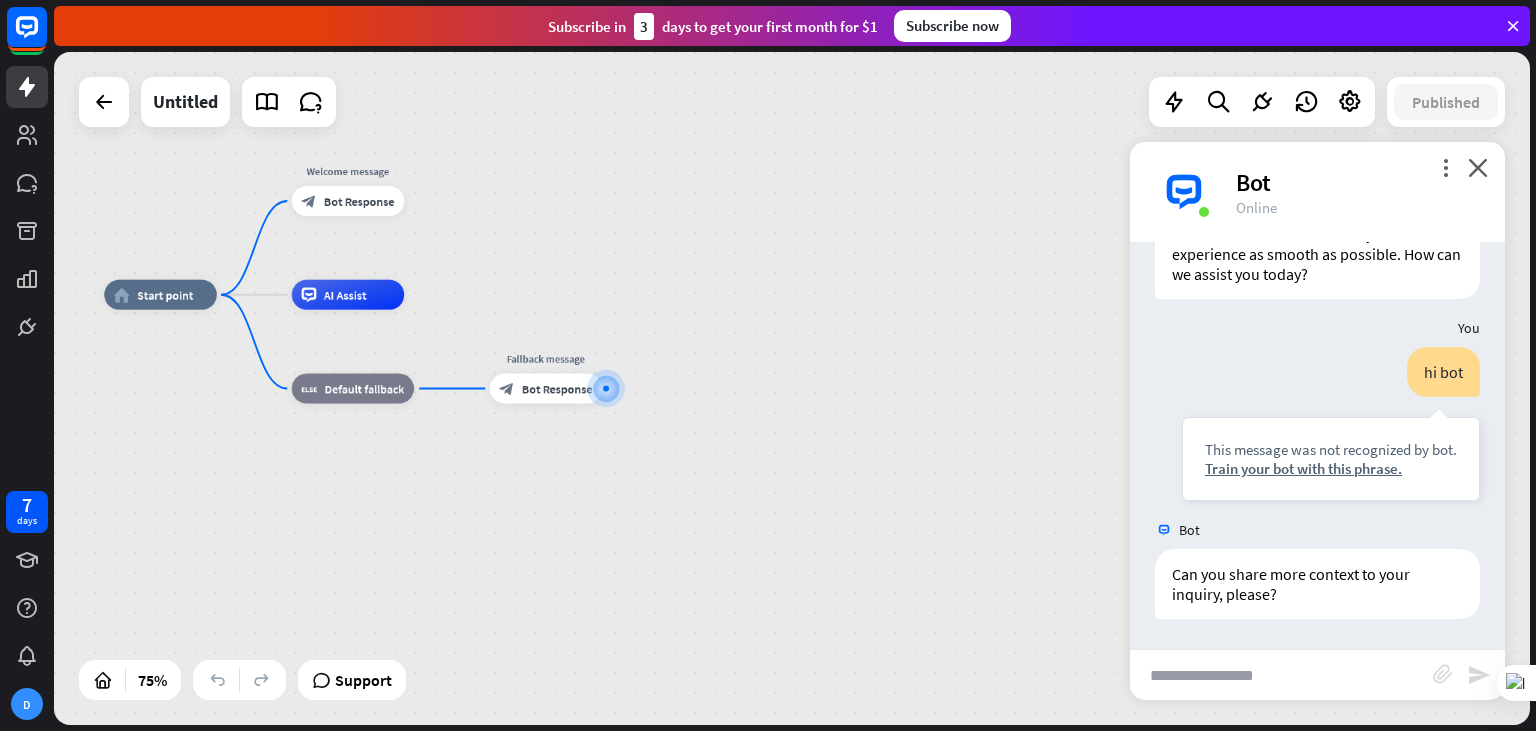 scroll, scrollTop: 90, scrollLeft: 0, axis: vertical 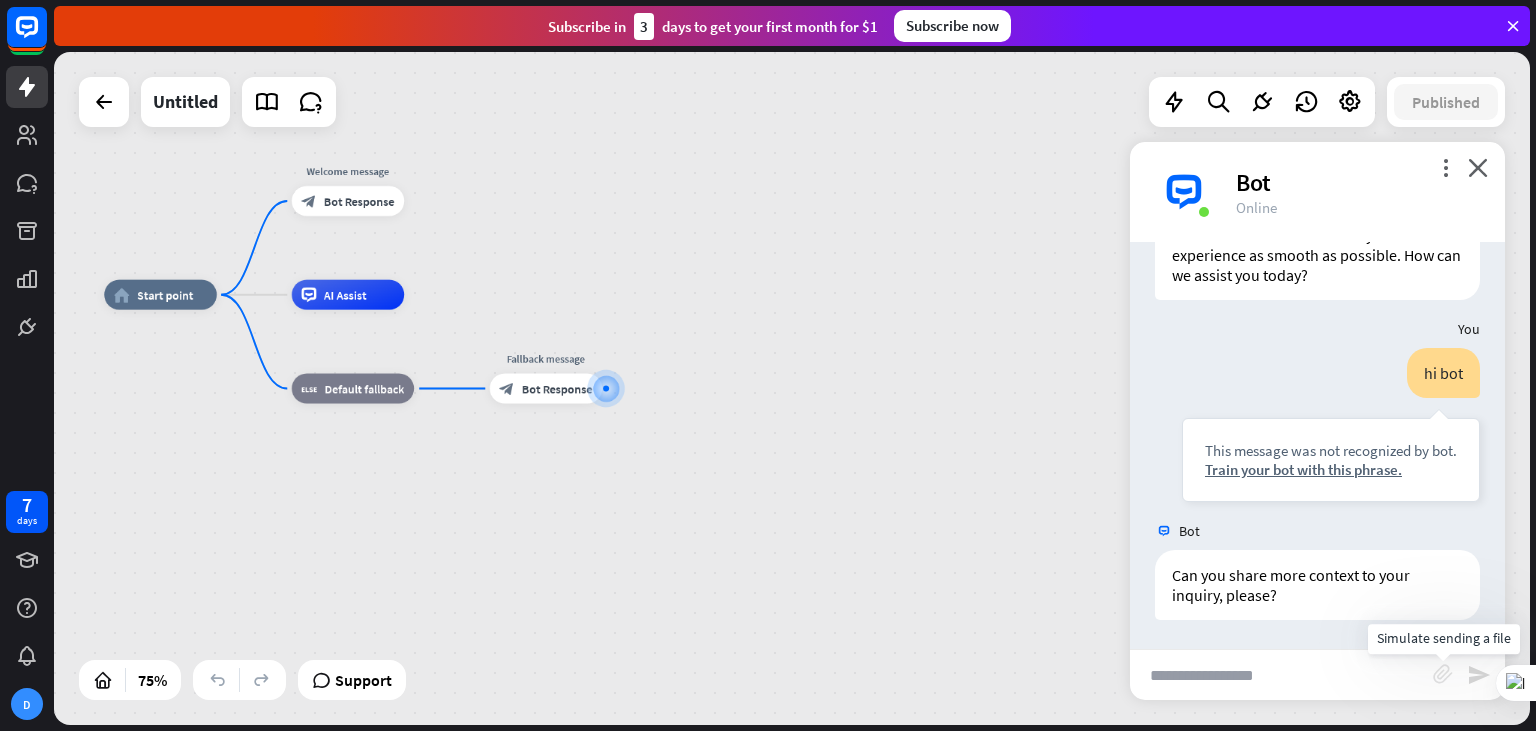 click on "block_attachment" at bounding box center (1443, 674) 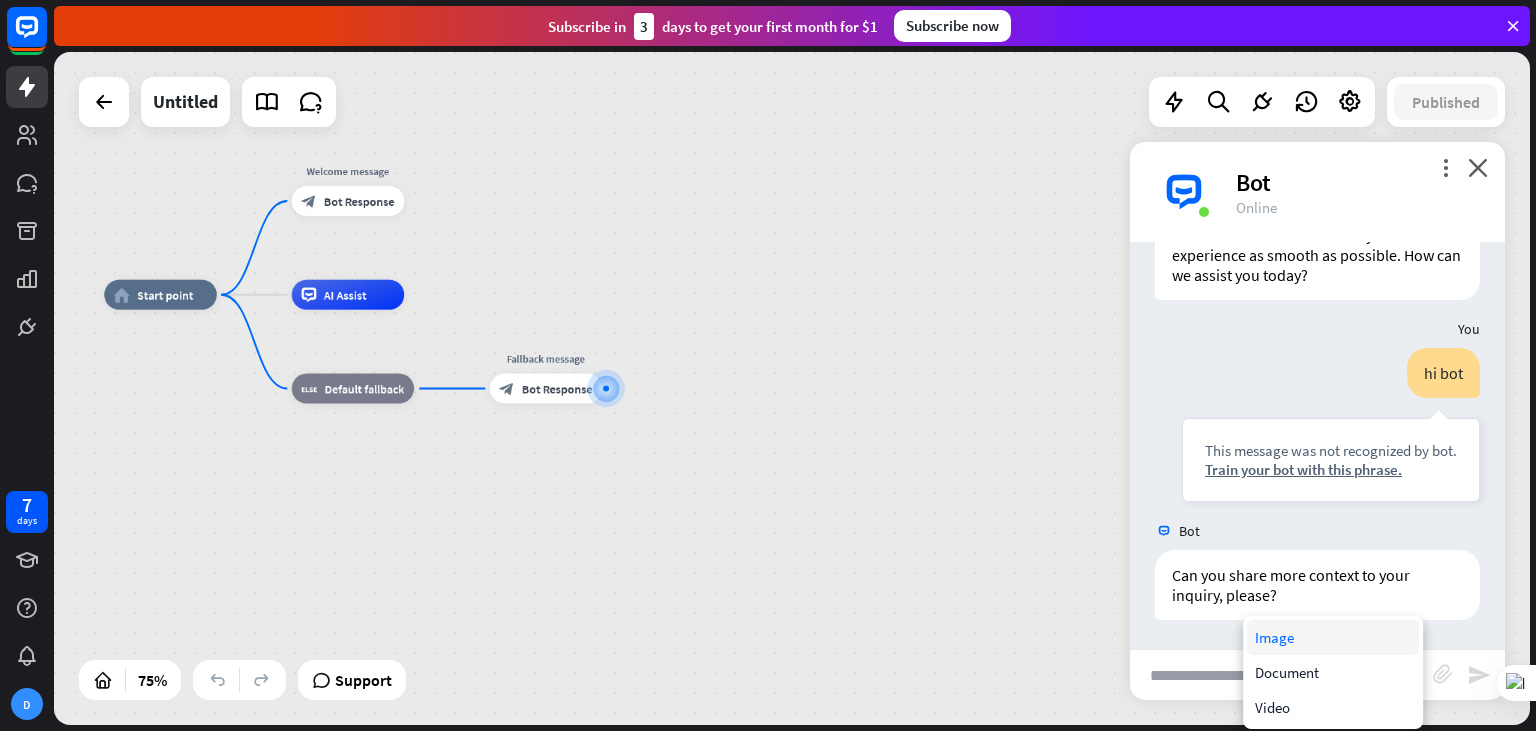 click on "Image" at bounding box center (1333, 637) 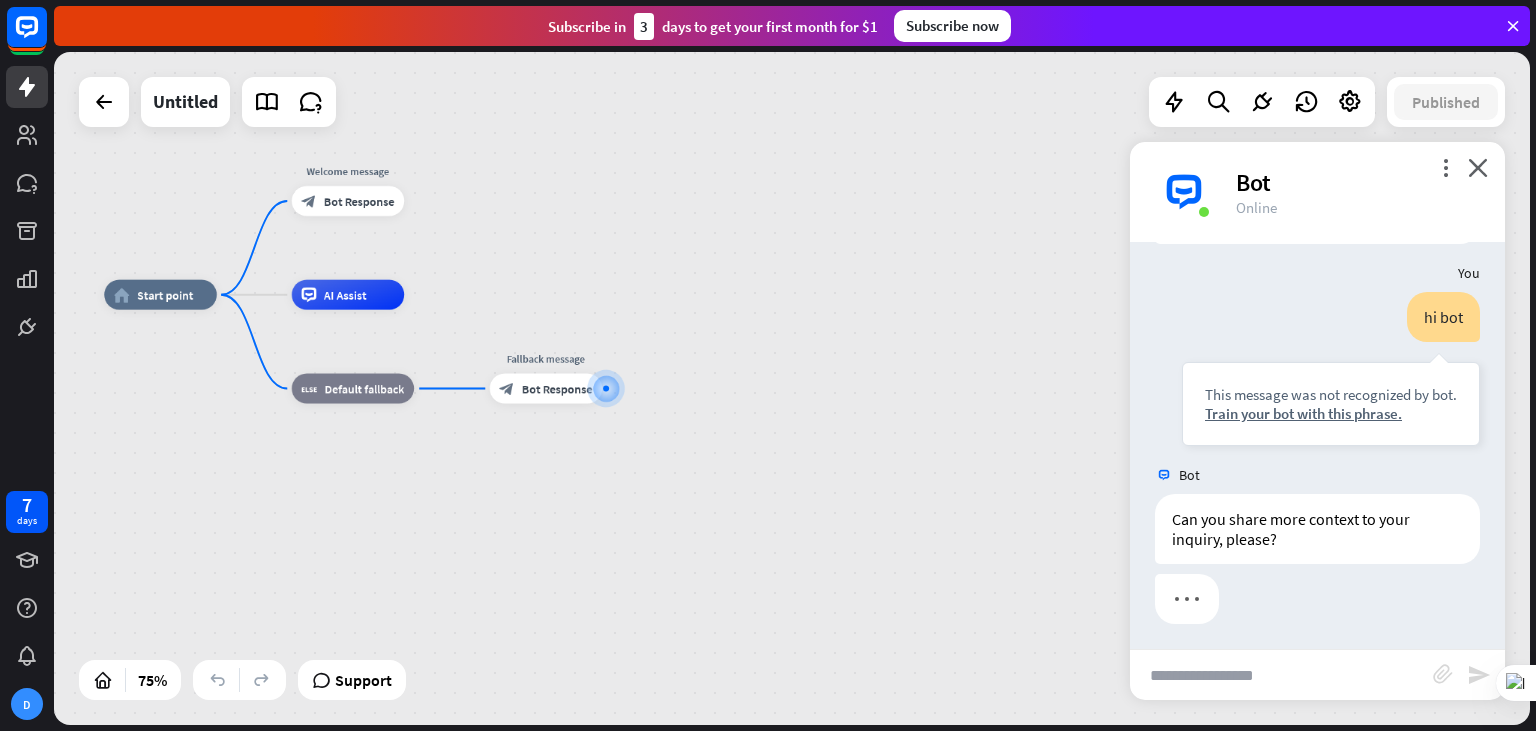 scroll, scrollTop: 90, scrollLeft: 0, axis: vertical 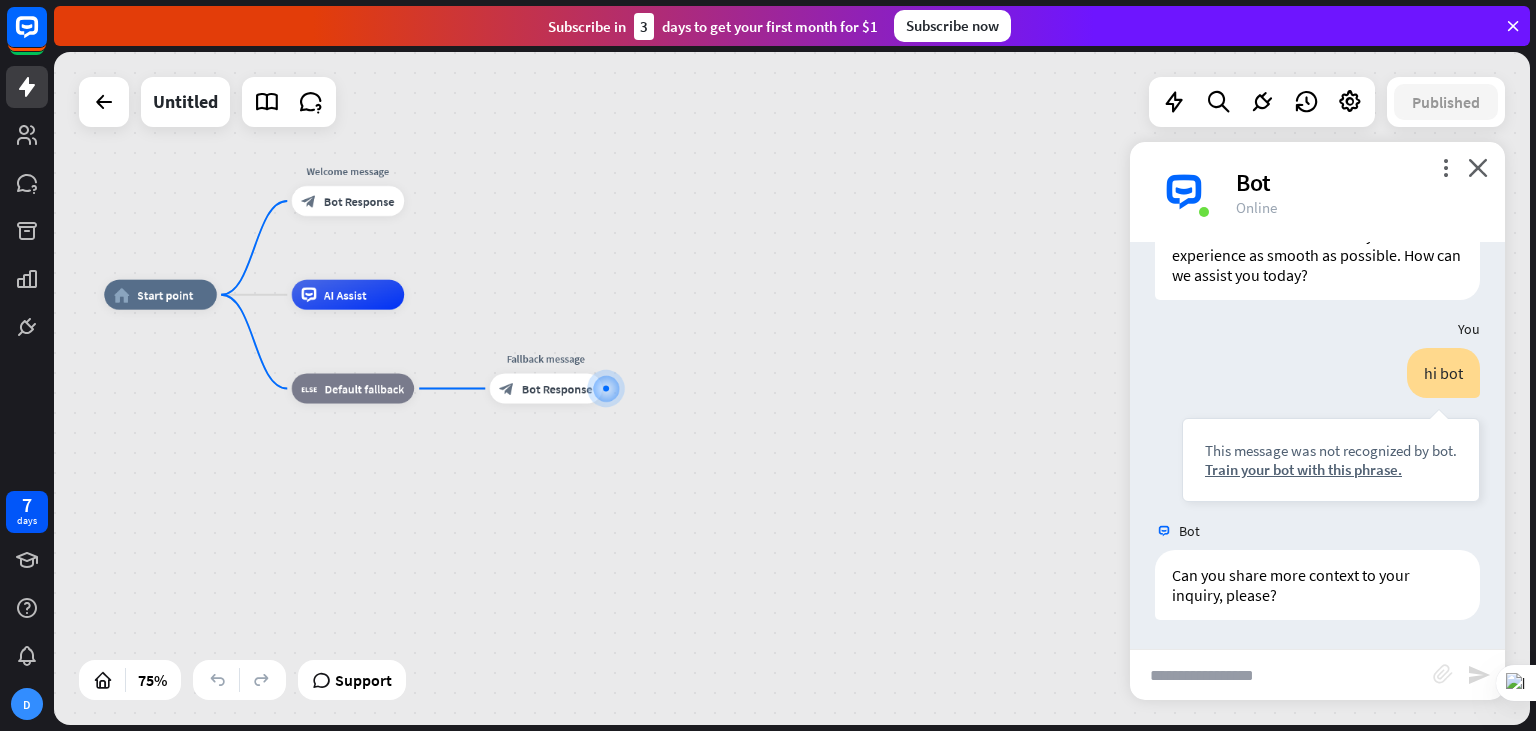 click on "block_attachment" at bounding box center [1443, 674] 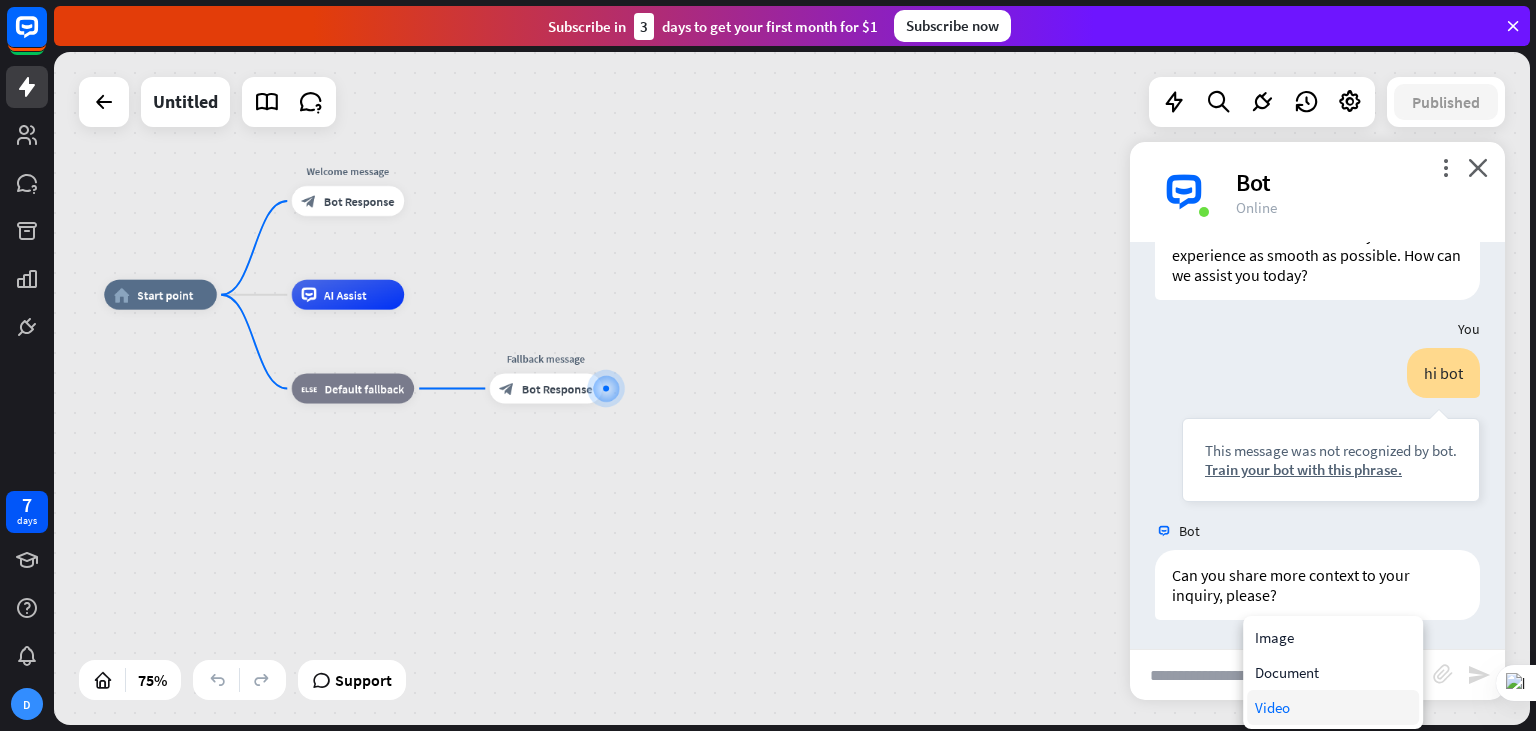 click on "Video" at bounding box center (1333, 707) 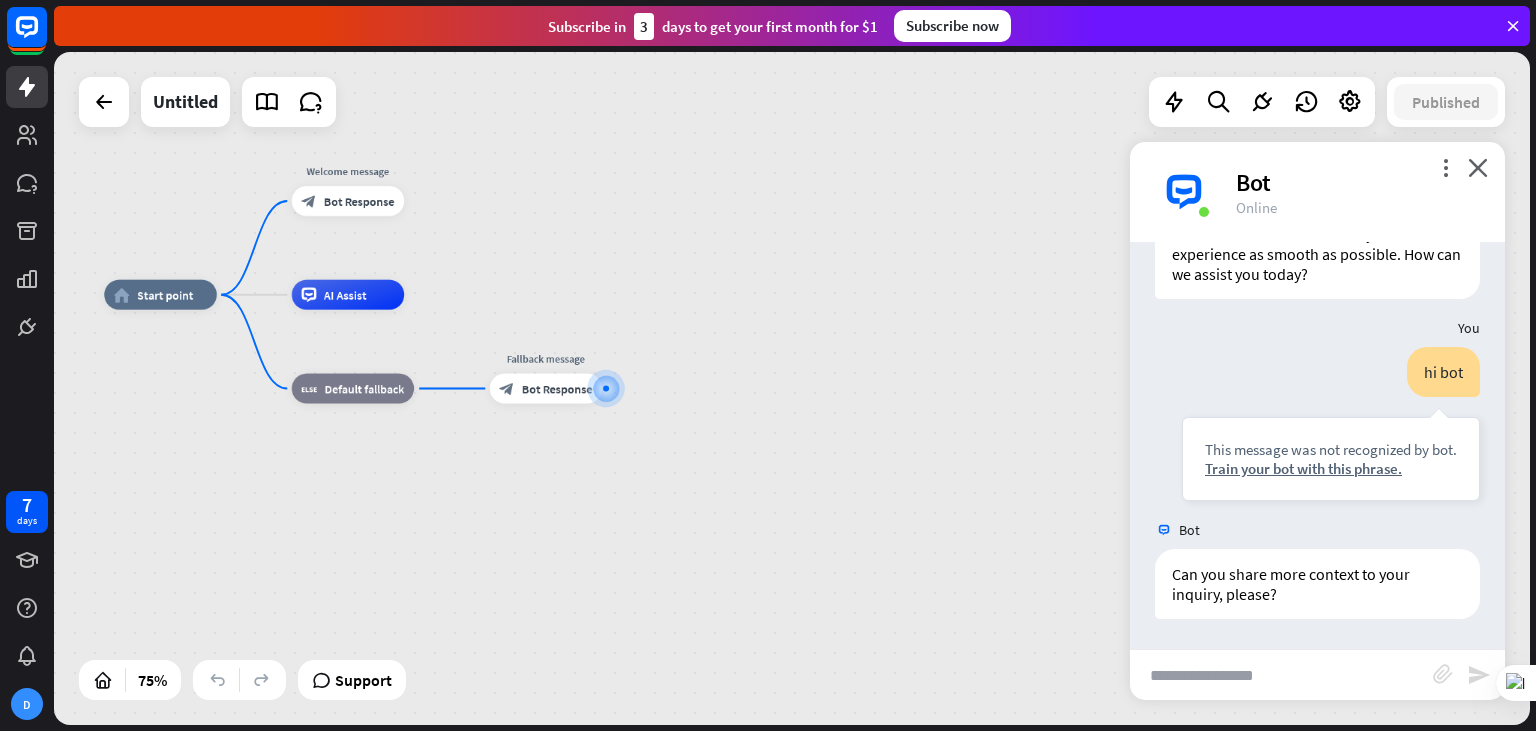 scroll, scrollTop: 90, scrollLeft: 0, axis: vertical 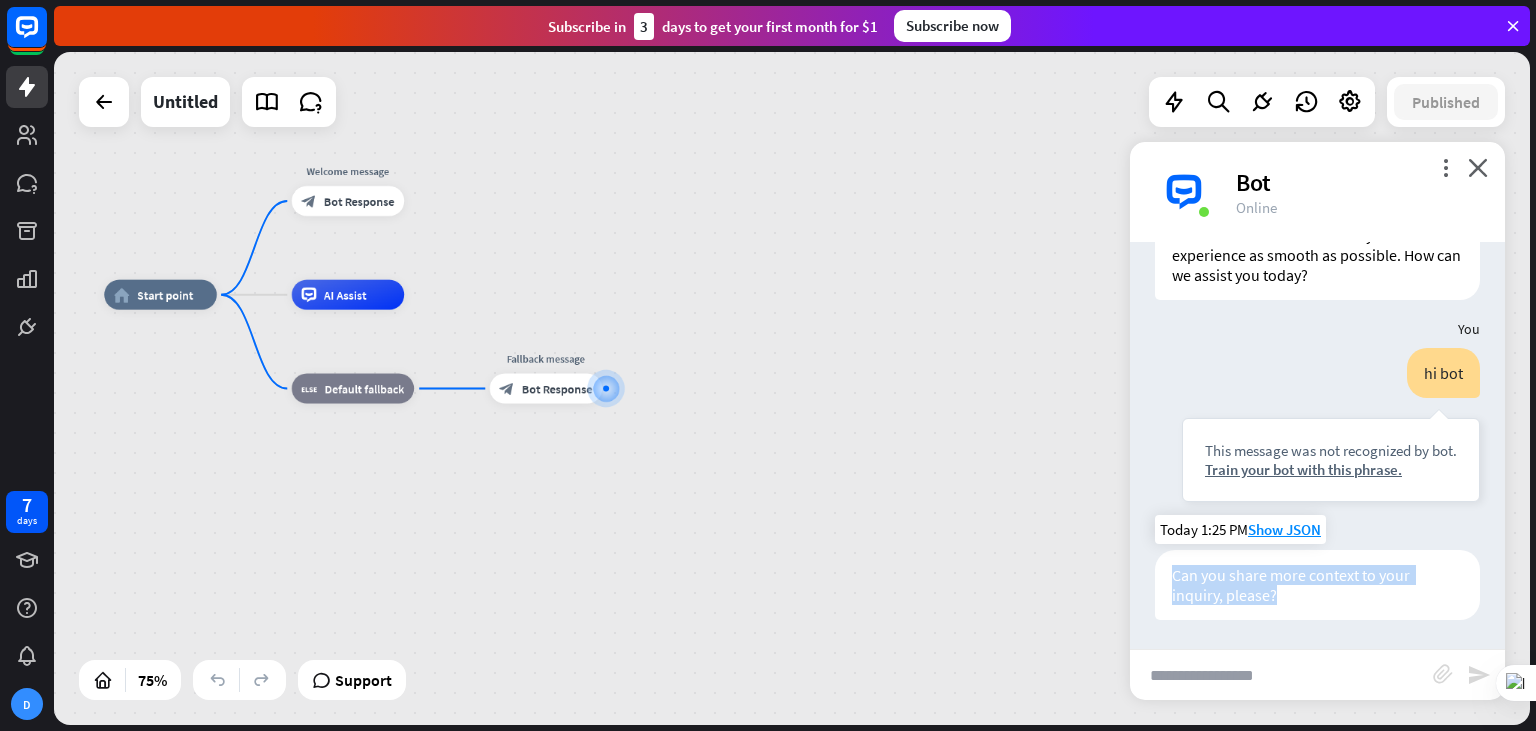 drag, startPoint x: 1176, startPoint y: 578, endPoint x: 1284, endPoint y: 611, distance: 112.929184 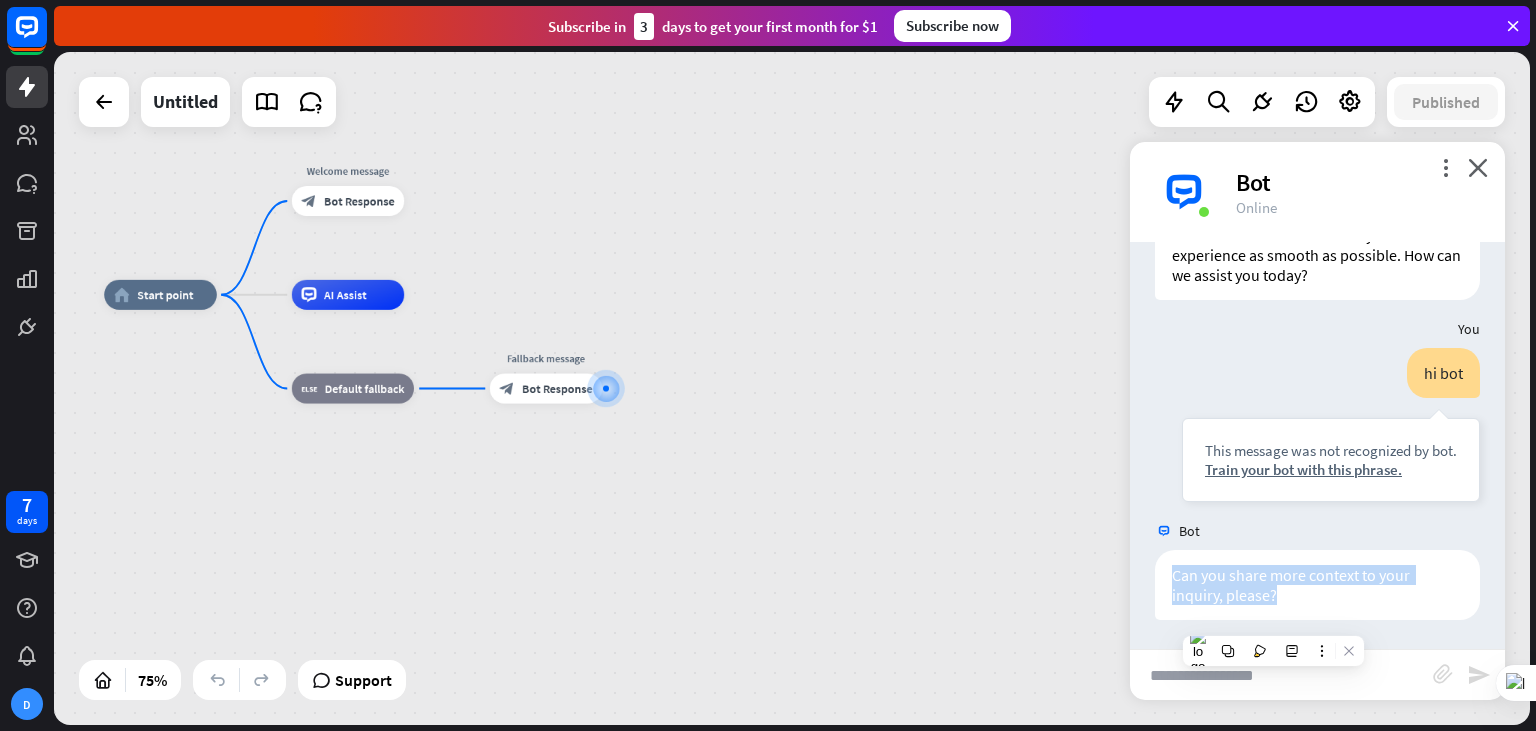 click on "home_2   Start point                 Welcome message   block_bot_response   Bot Response                     AI Assist                   block_fallback   Default fallback                 Fallback message   block_bot_response   Bot Response" at bounding box center (657, 547) 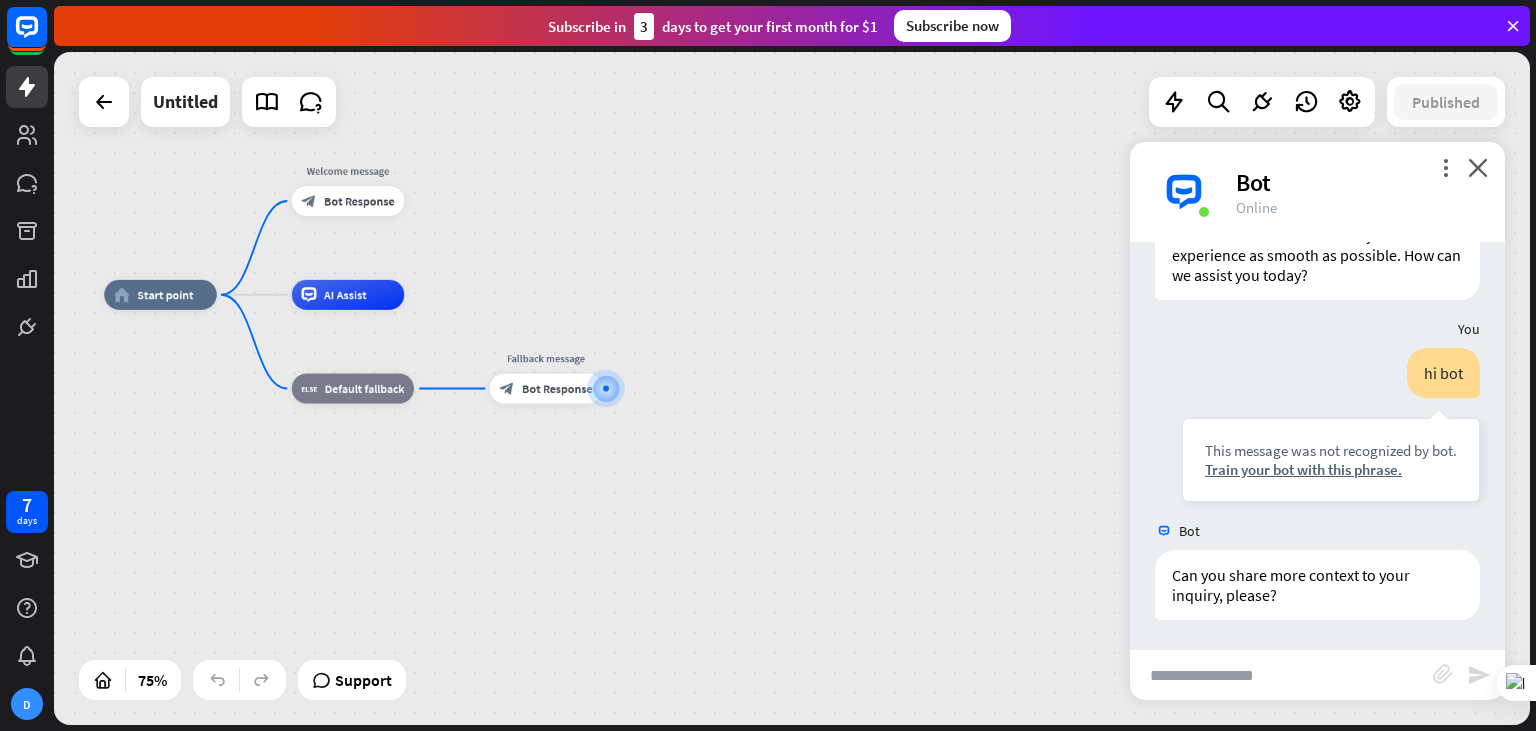 click on "Bot" at bounding box center (1317, 531) 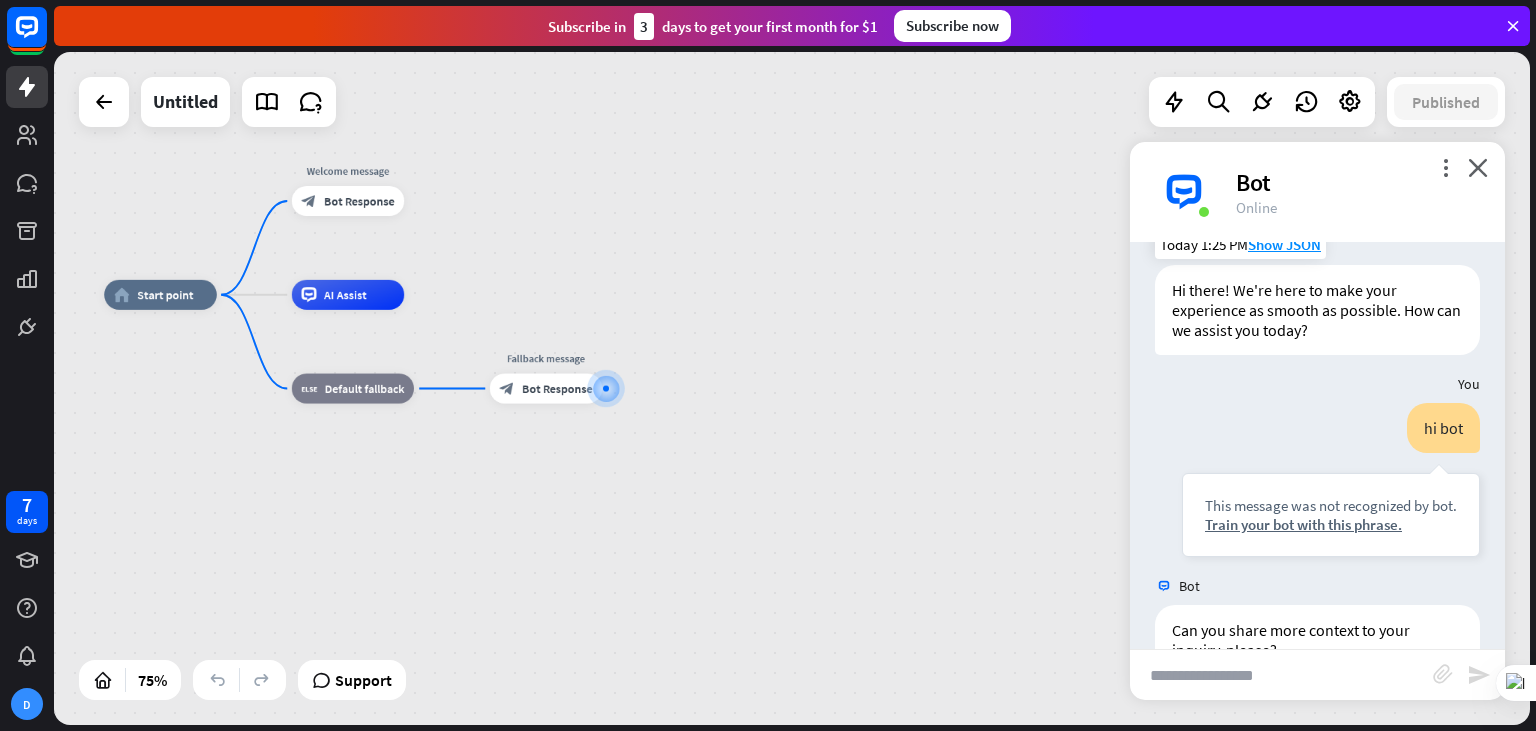 scroll, scrollTop: 90, scrollLeft: 0, axis: vertical 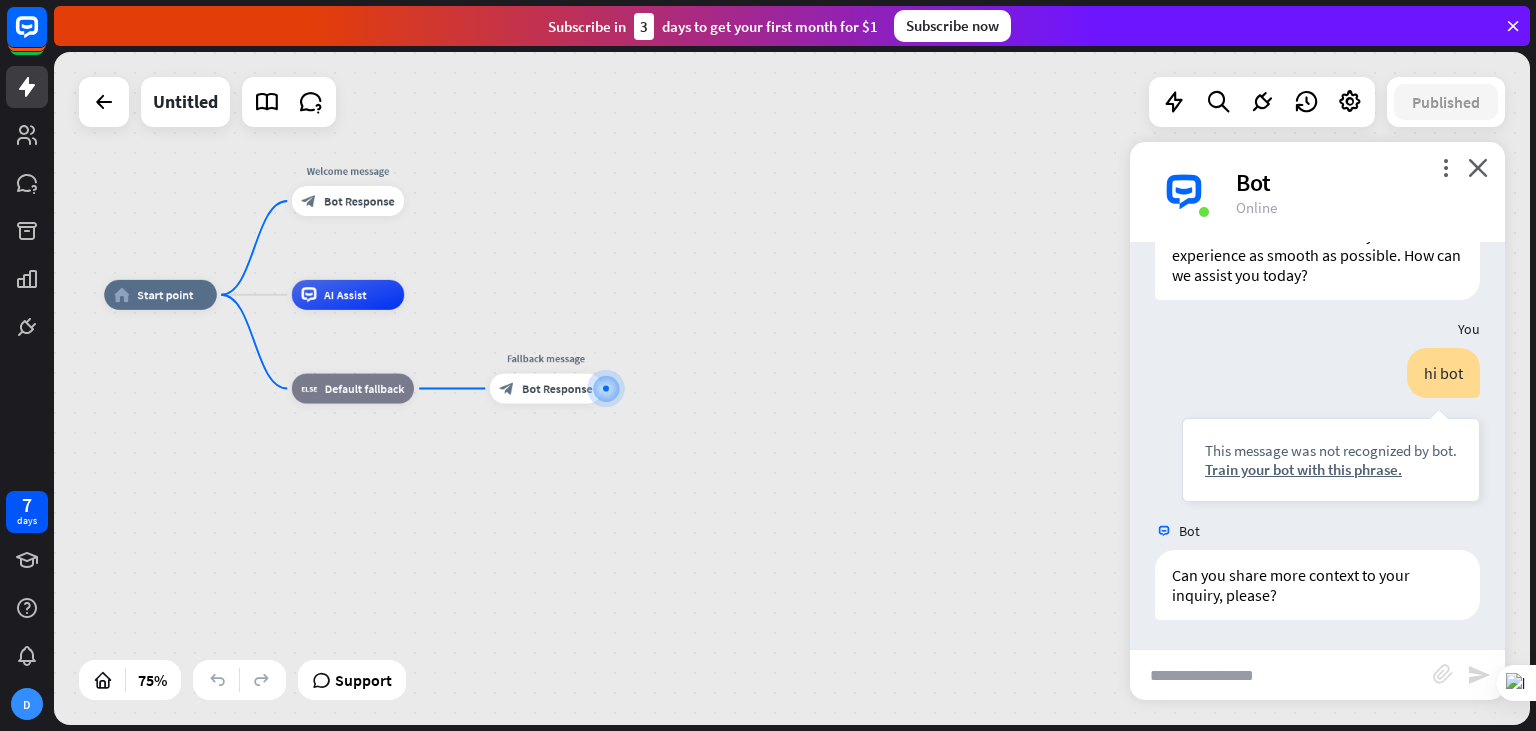 click on "home_2   Start point                 Welcome message   block_bot_response   Bot Response                     AI Assist                   block_fallback   Default fallback                 Fallback message   block_bot_response   Bot Response" at bounding box center (657, 547) 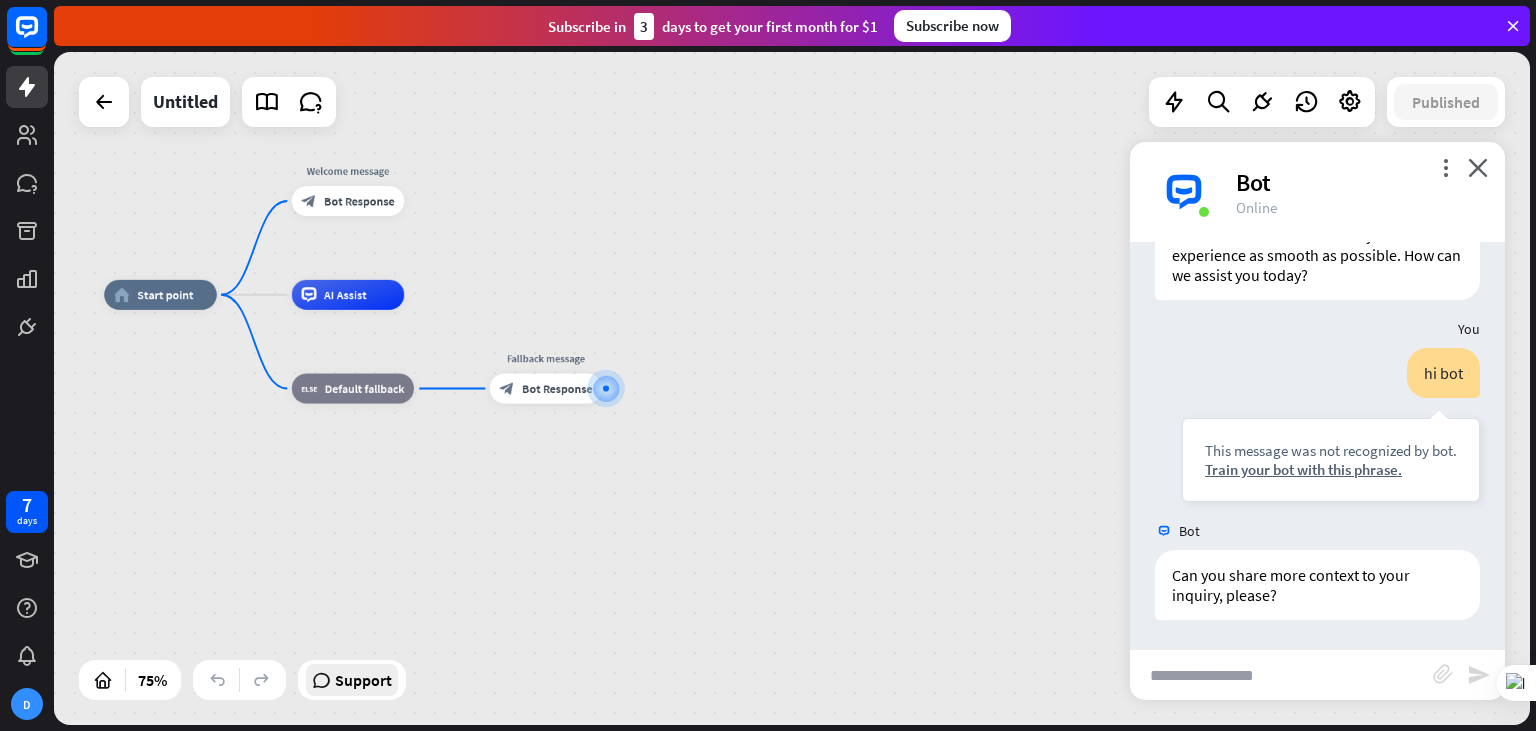 click on "Support" at bounding box center [363, 680] 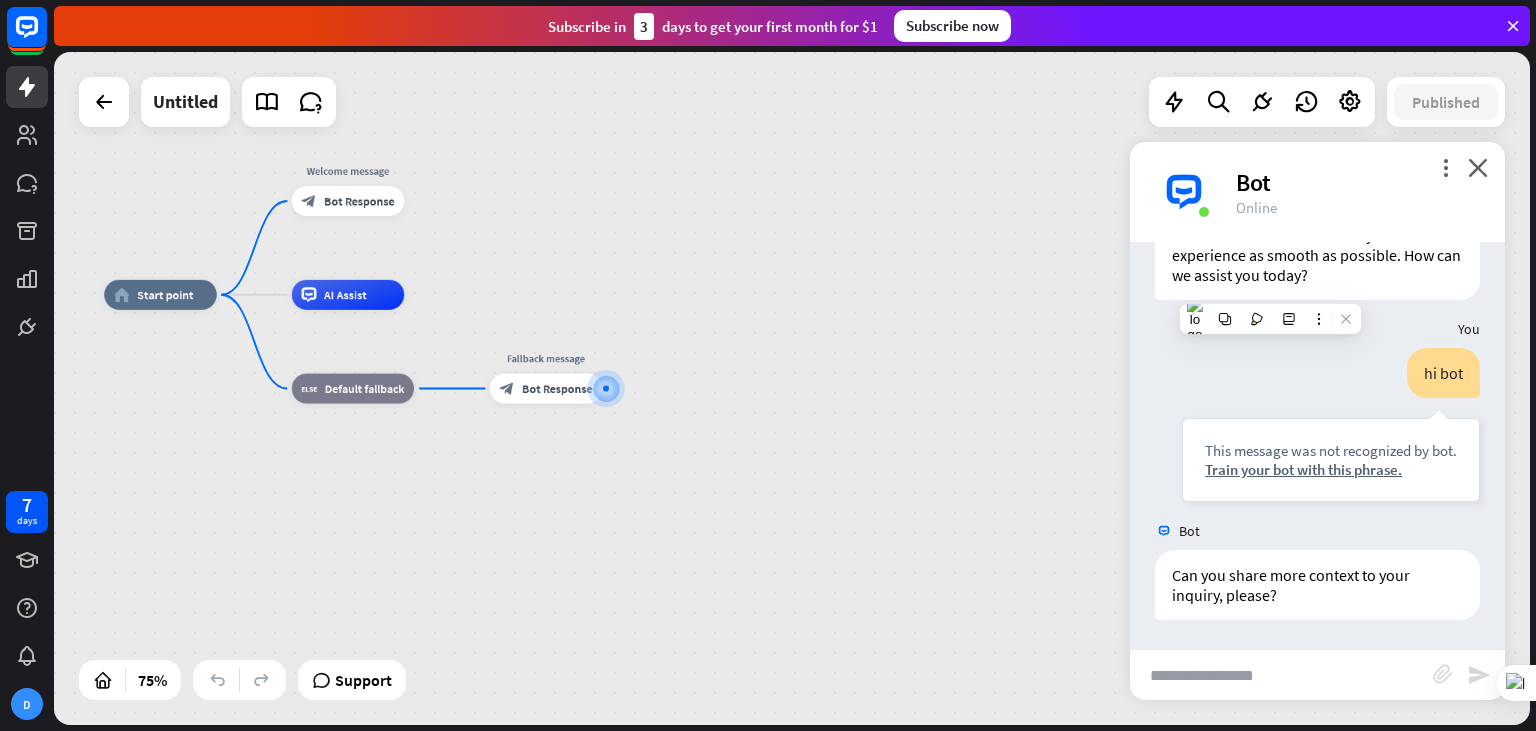 click on "home_2   Start point                 Welcome message   block_bot_response   Bot Response                     AI Assist                   block_fallback   Default fallback                 Fallback message   block_bot_response   Bot Response" at bounding box center (657, 547) 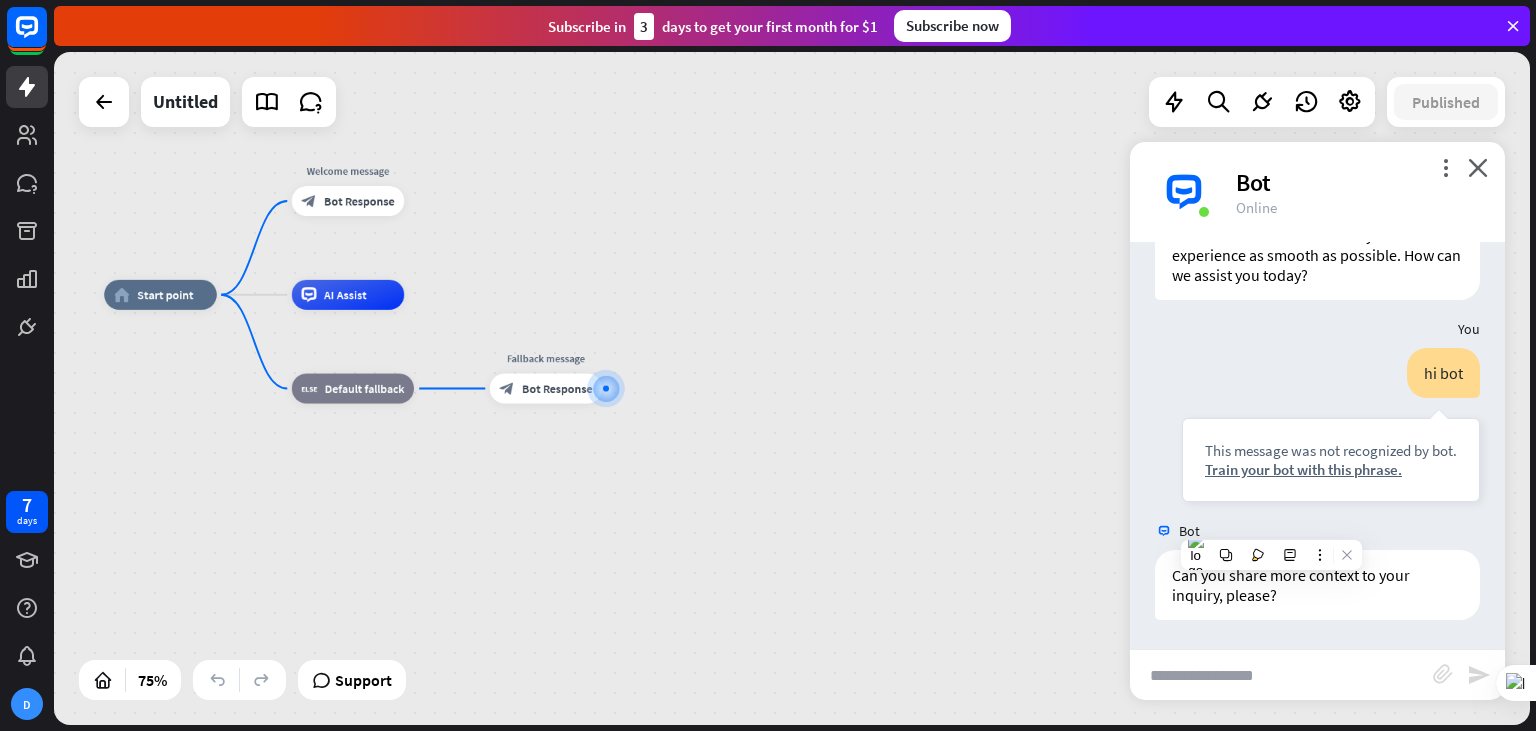 click on "home_2   Start point                 Welcome message   block_bot_response   Bot Response                     AI Assist                   block_fallback   Default fallback                 Fallback message   block_bot_response   Bot Response" at bounding box center (657, 547) 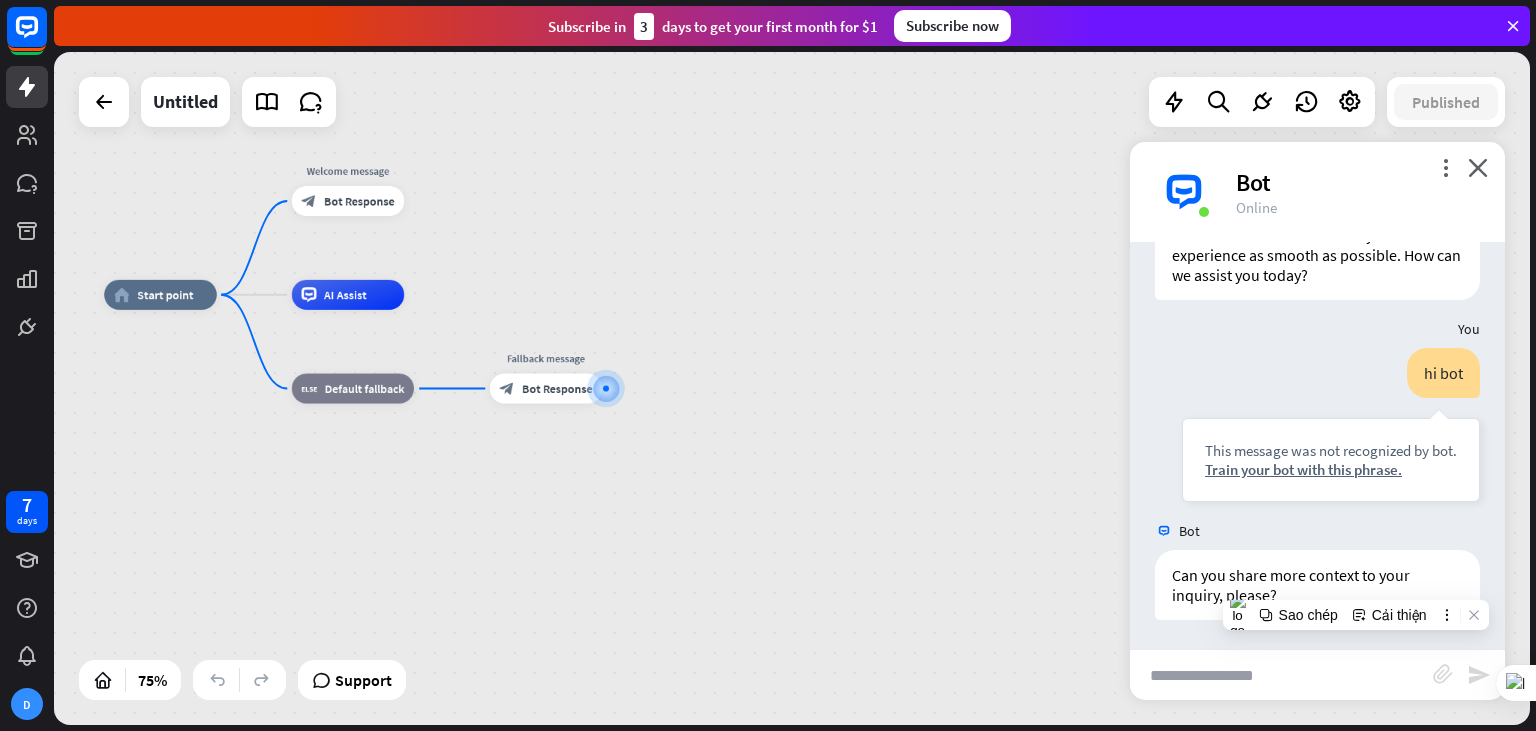 click on "home_2   Start point                 Welcome message   block_bot_response   Bot Response                     AI Assist                   block_fallback   Default fallback                 Fallback message   block_bot_response   Bot Response" at bounding box center [657, 547] 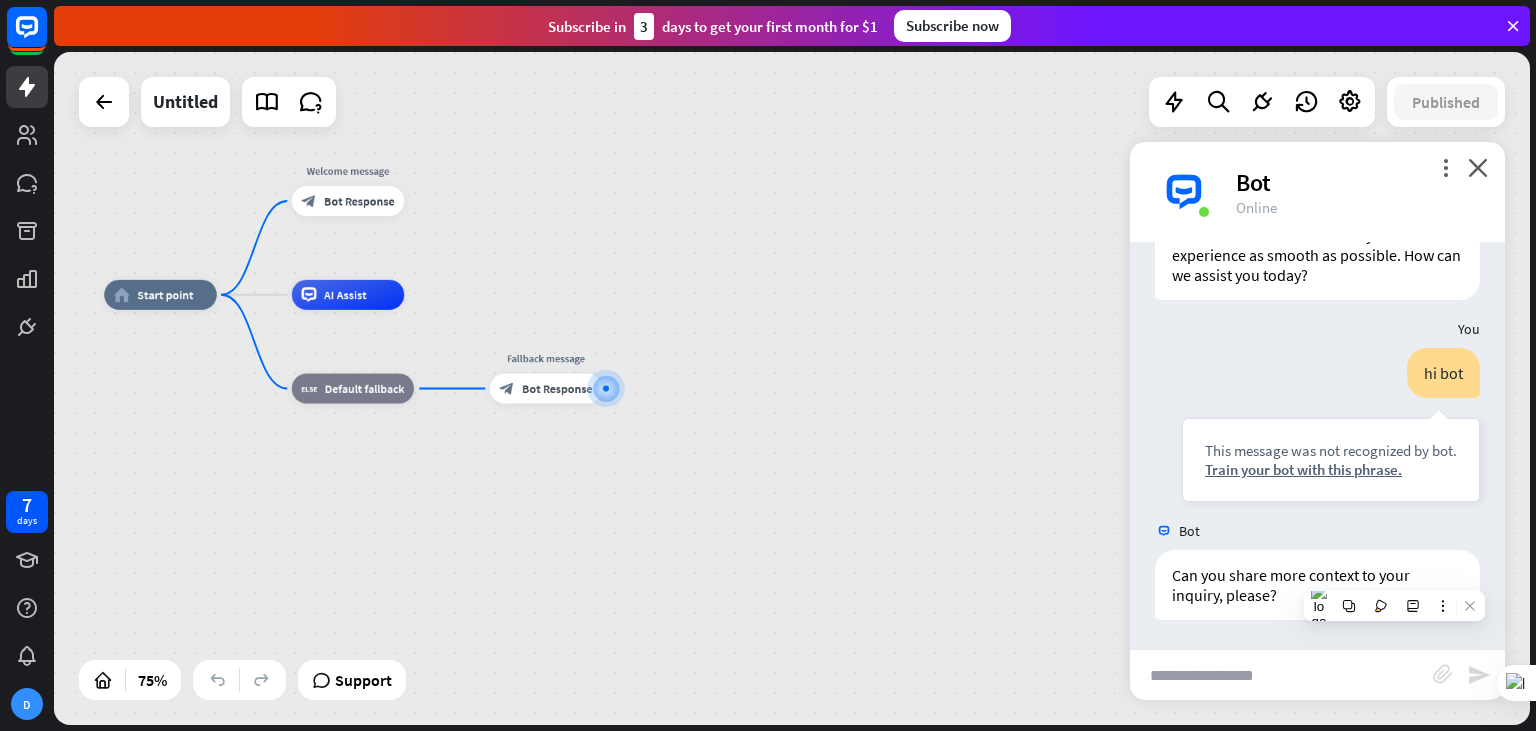 click on "home_2   Start point                 Welcome message   block_bot_response   Bot Response                     AI Assist                   block_fallback   Default fallback                 Fallback message   block_bot_response   Bot Response" at bounding box center (657, 547) 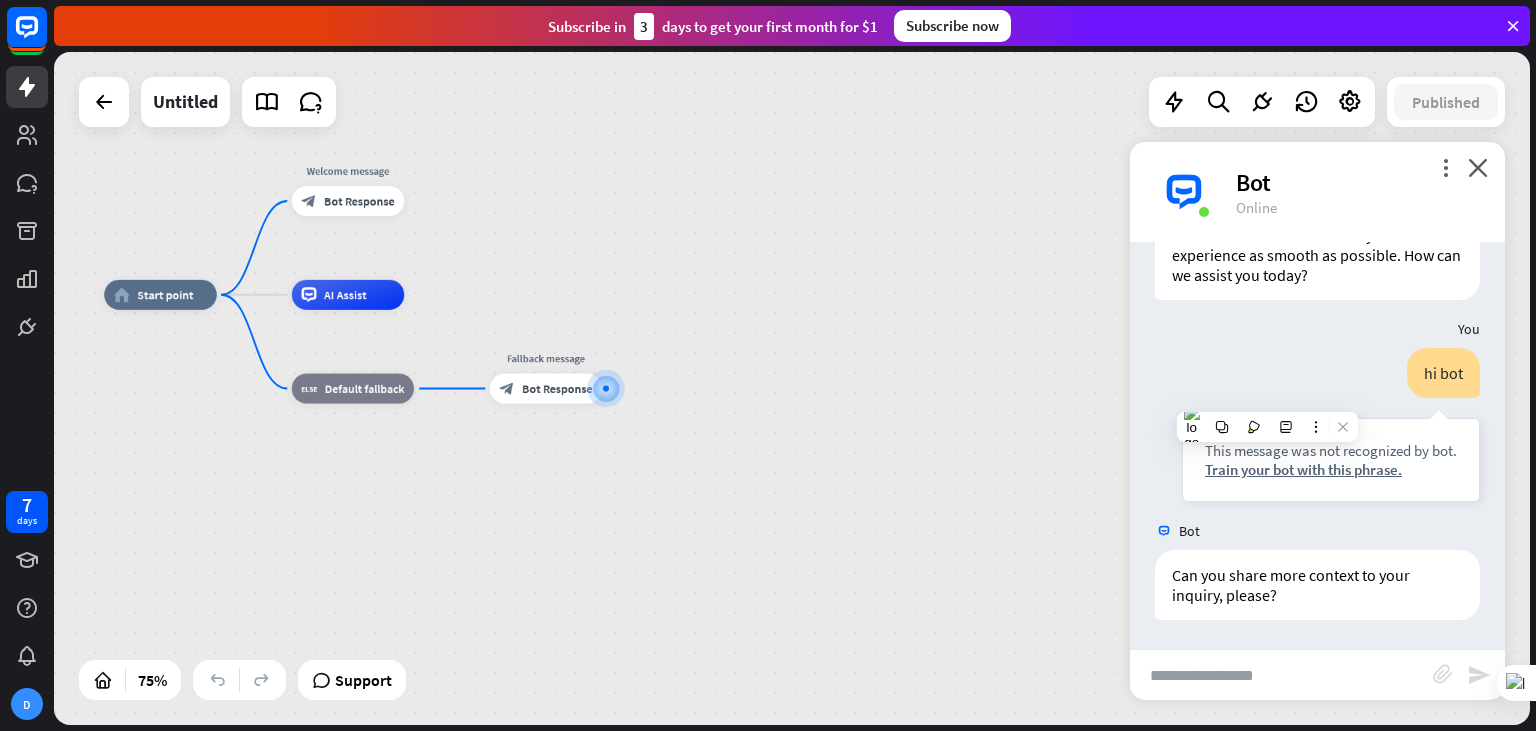 click on "home_2   Start point                 Welcome message   block_bot_response   Bot Response                     AI Assist                   block_fallback   Default fallback                 Fallback message   block_bot_response   Bot Response" at bounding box center [657, 547] 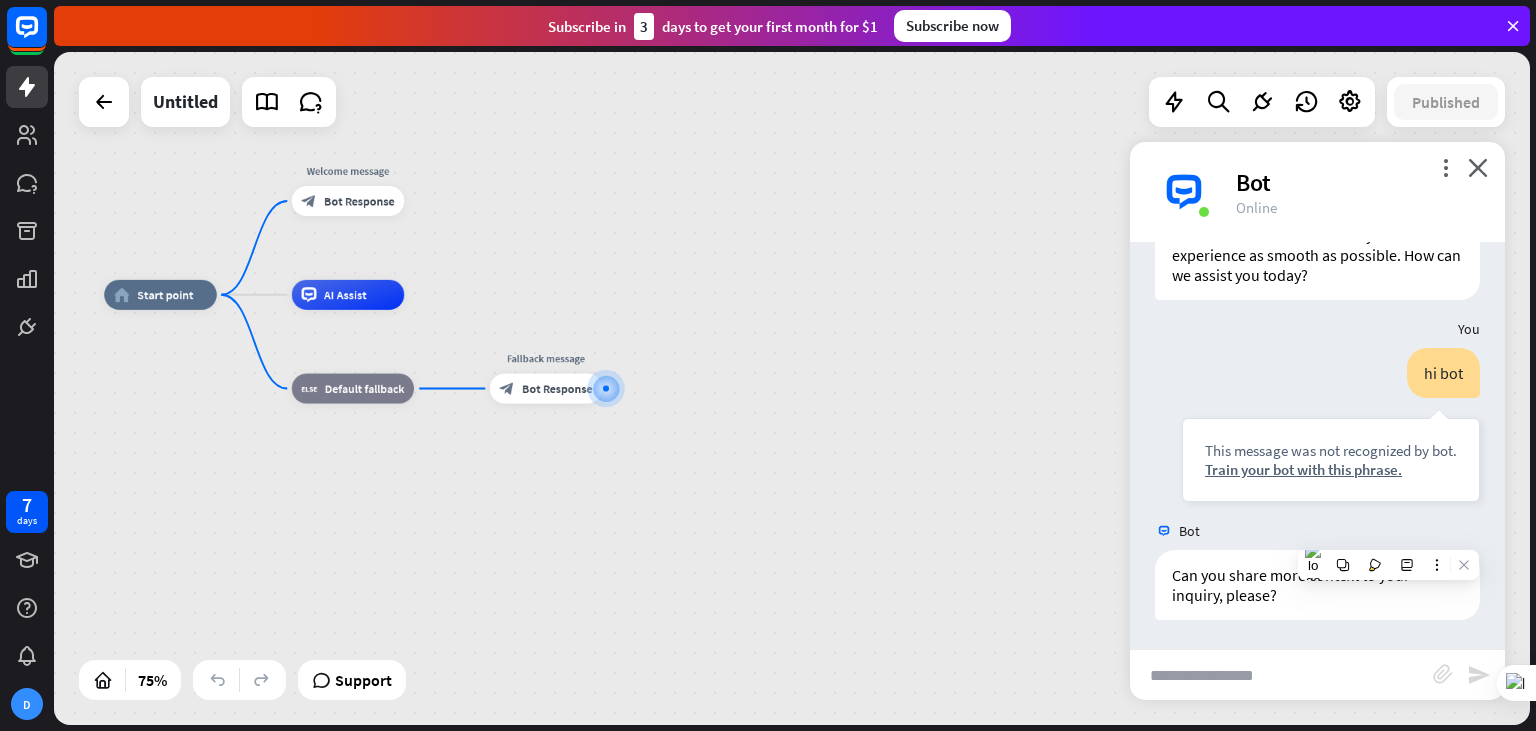 click on "home_2   Start point                 Welcome message   block_bot_response   Bot Response                     AI Assist                   block_fallback   Default fallback                 Fallback message   block_bot_response   Bot Response" at bounding box center (657, 547) 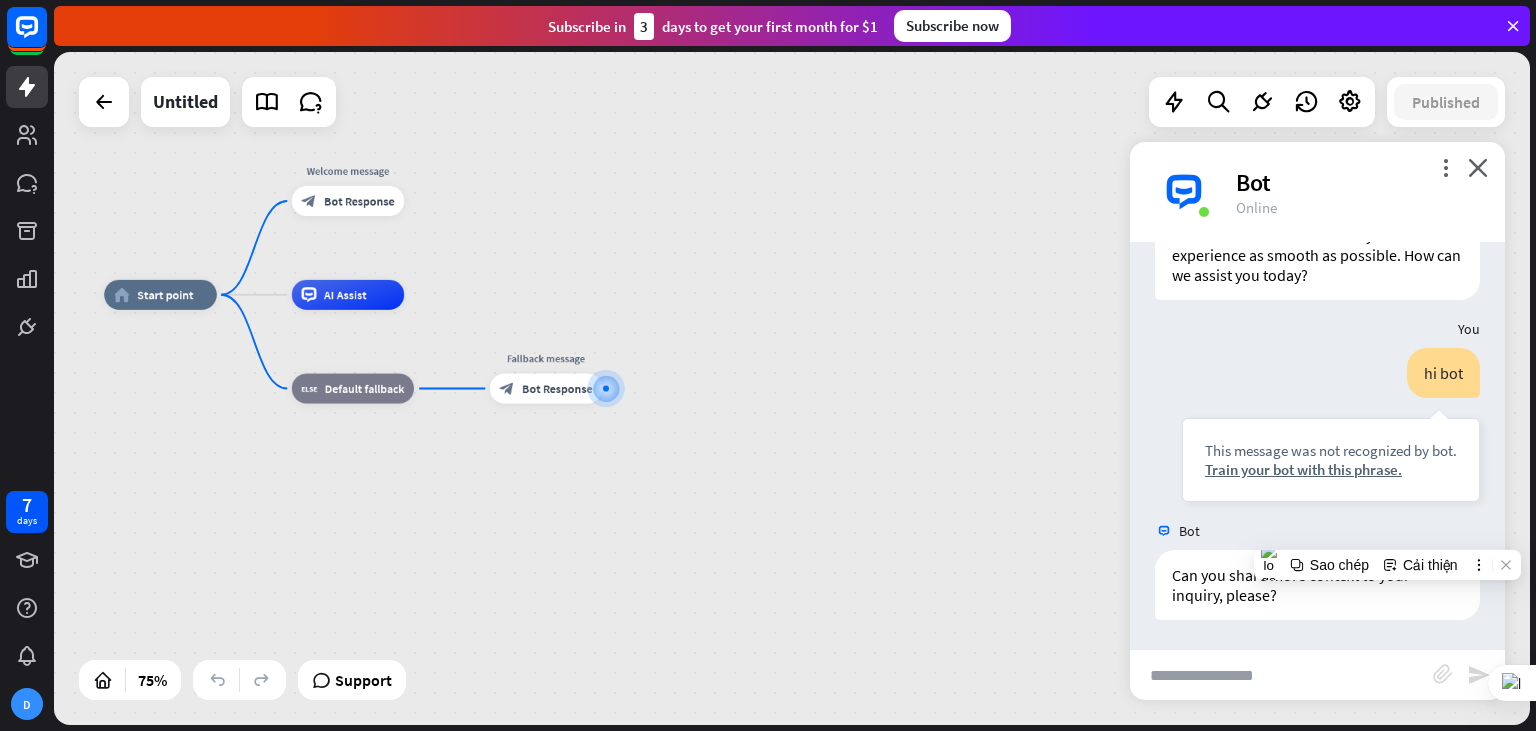 click on "home_2   Start point                 Welcome message   block_bot_response   Bot Response                     AI Assist                   block_fallback   Default fallback                 Fallback message   block_bot_response   Bot Response" at bounding box center (657, 547) 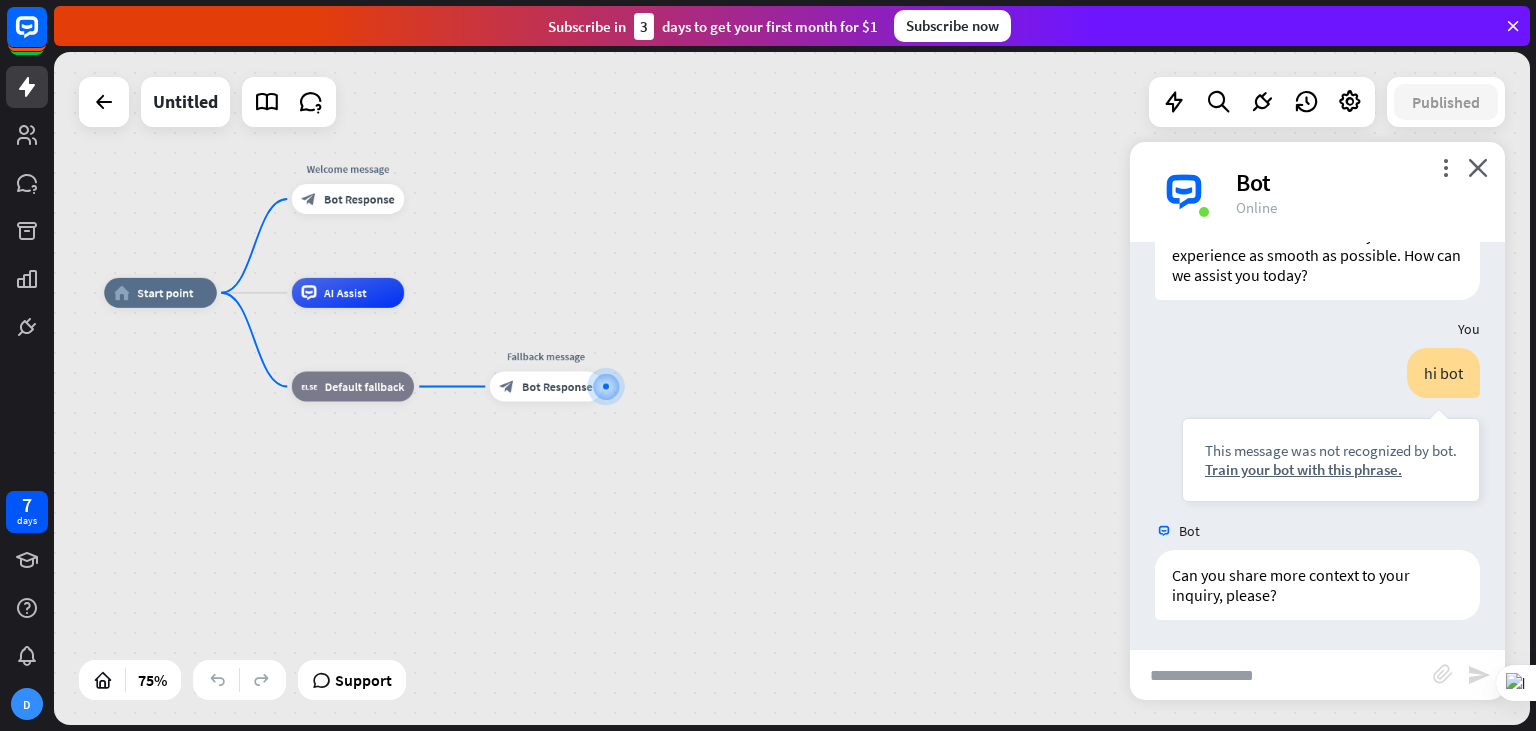 click on "home_2   Start point                 Welcome message   block_bot_response   Bot Response                     AI Assist                   block_fallback   Default fallback                 Fallback message   block_bot_response   Bot Response" at bounding box center (657, 545) 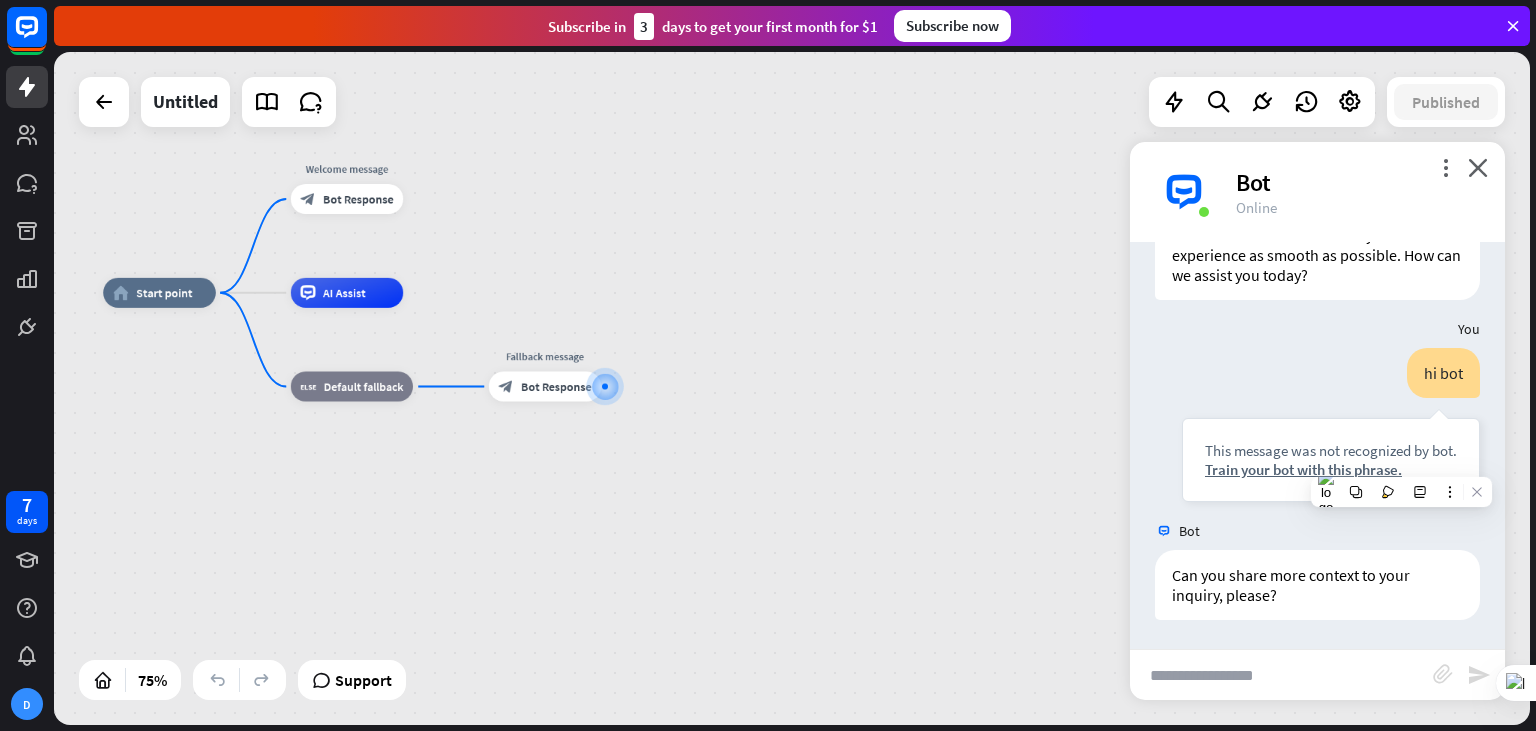 click on "home_2   Start point                 Welcome message   block_bot_response   Bot Response                     AI Assist                   block_fallback   Default fallback                 Fallback message   block_bot_response   Bot Response" at bounding box center [792, 388] 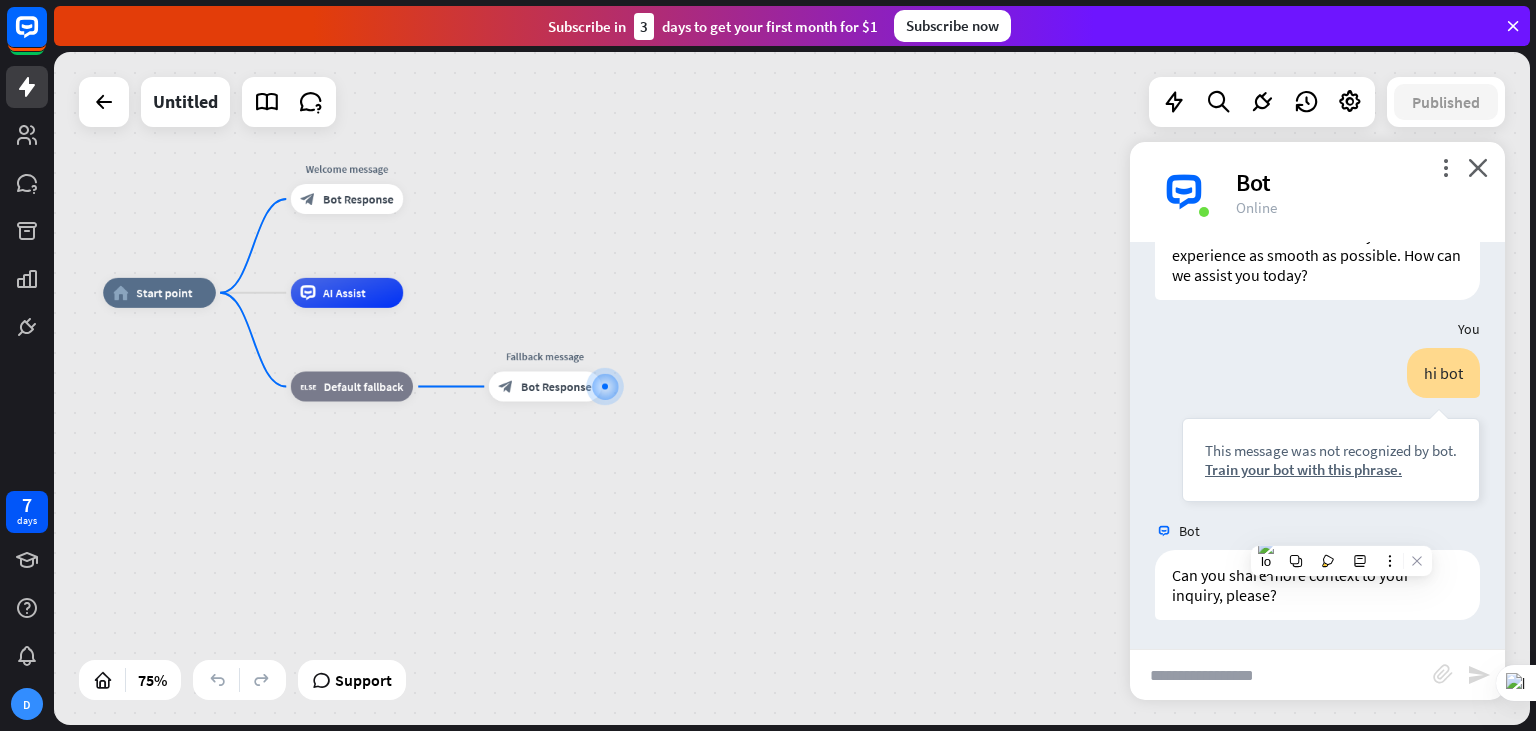 click on "home_2   Start point                 Welcome message   block_bot_response   Bot Response                     AI Assist                   block_fallback   Default fallback                 Fallback message   block_bot_response   Bot Response" at bounding box center [656, 545] 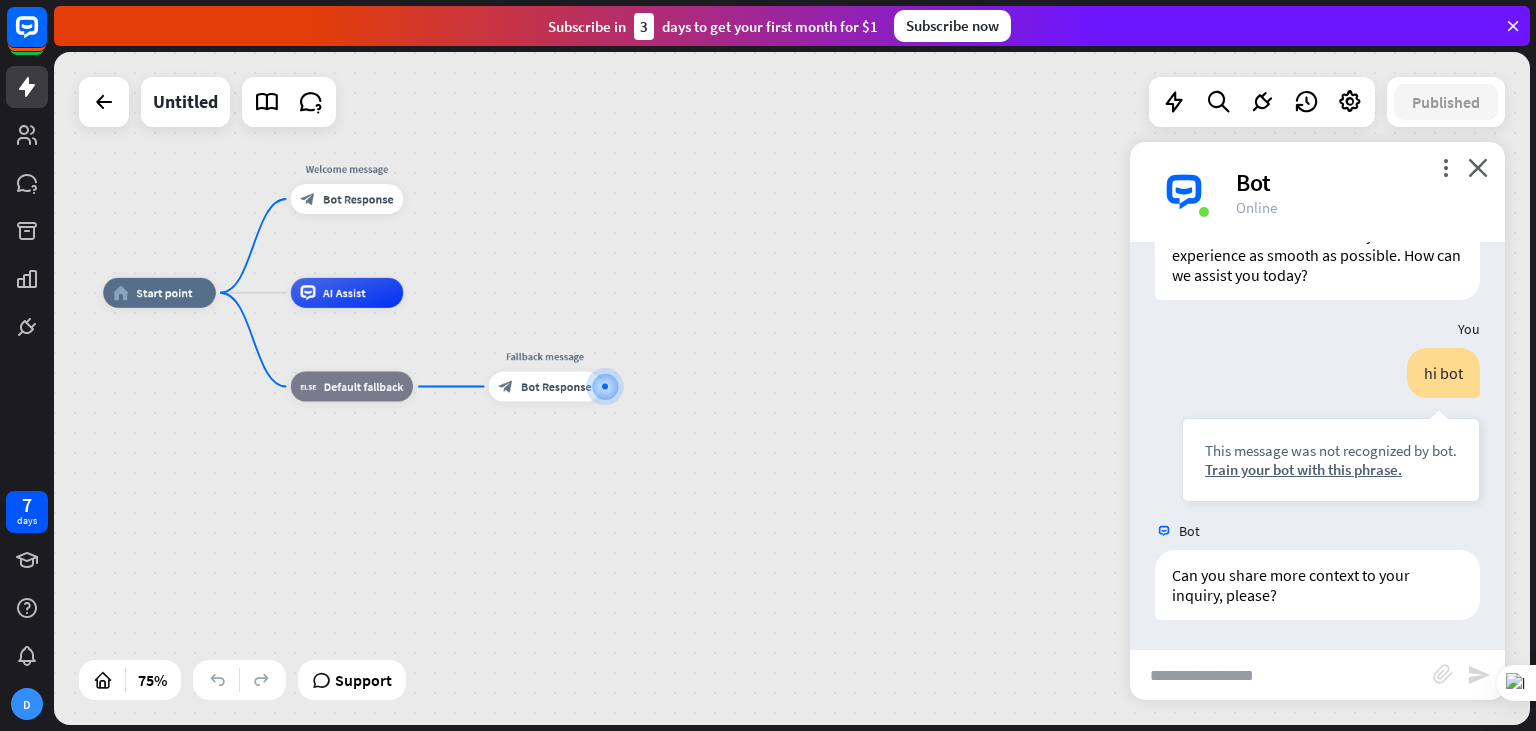 click on "home_2   Start point                 Welcome message   block_bot_response   Bot Response                     AI Assist                   block_fallback   Default fallback                 Fallback message   block_bot_response   Bot Response" at bounding box center (656, 545) 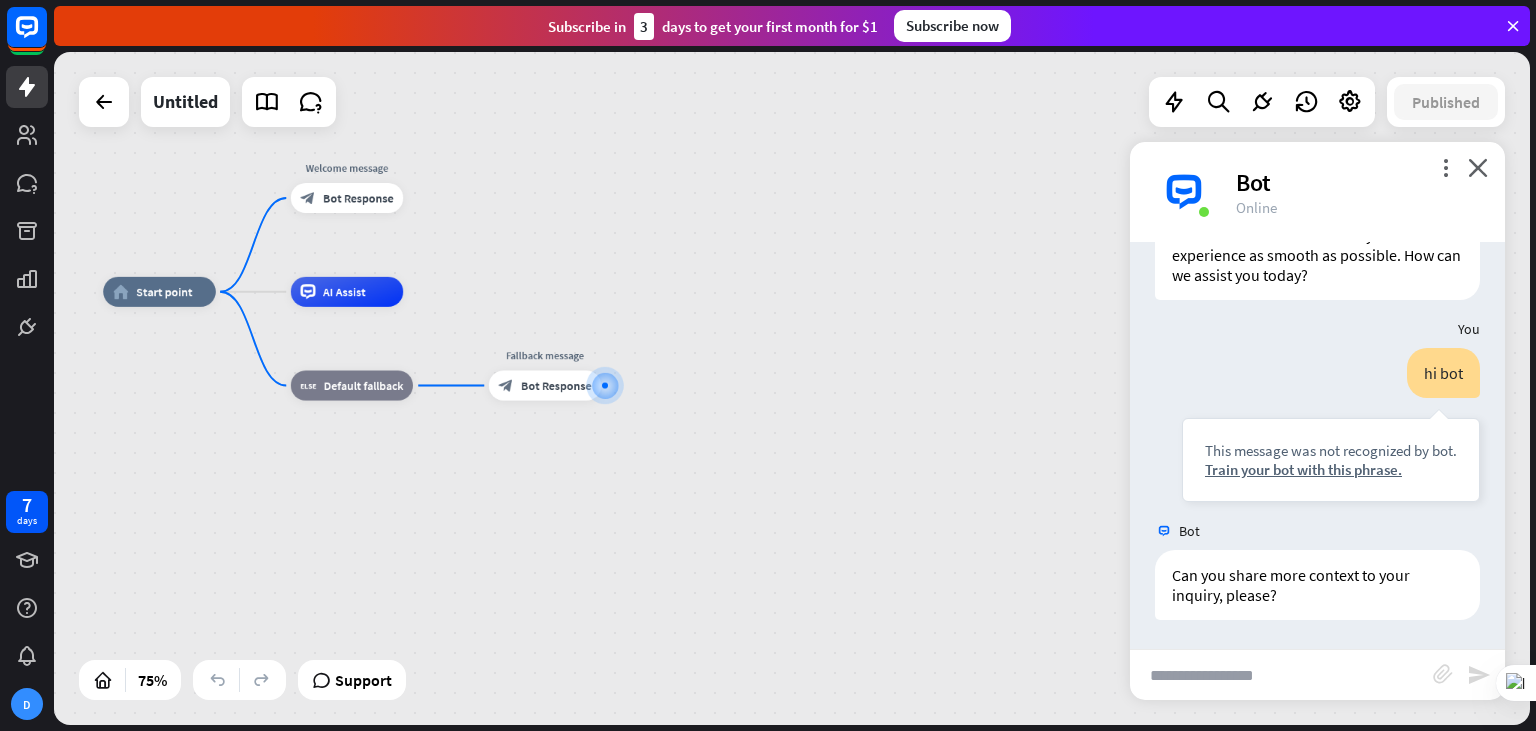 drag, startPoint x: 1074, startPoint y: 433, endPoint x: 1068, endPoint y: 391, distance: 42.426407 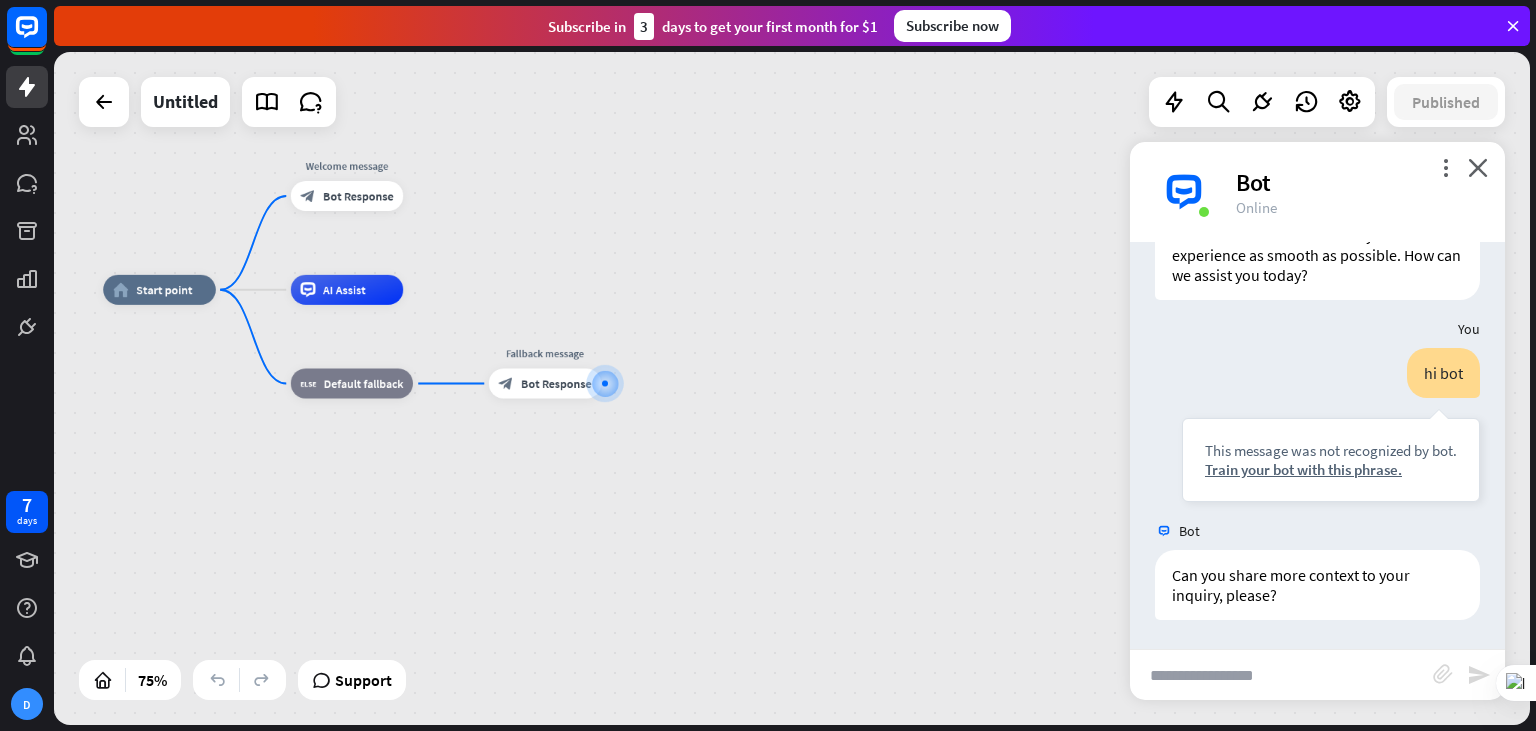 click on "home_2   Start point                 Welcome message   block_bot_response   Bot Response                     AI Assist                   block_fallback   Default fallback                 Fallback message   block_bot_response   Bot Response" at bounding box center [656, 542] 